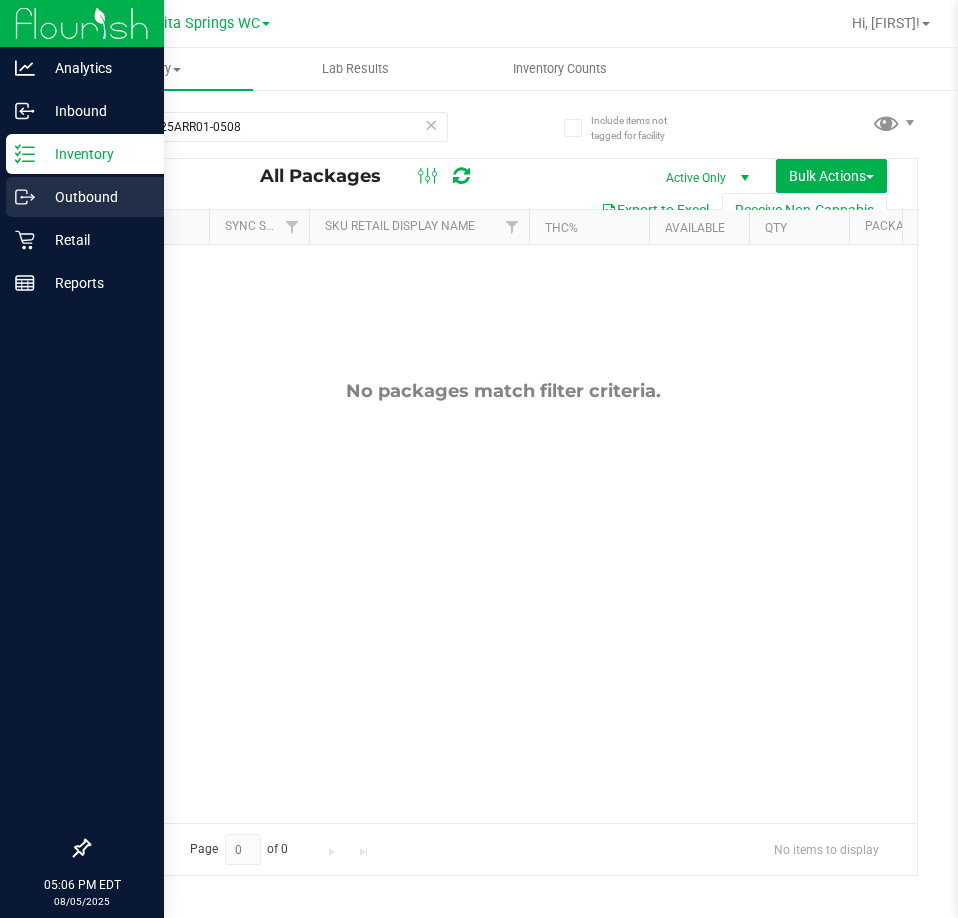 scroll, scrollTop: 0, scrollLeft: 0, axis: both 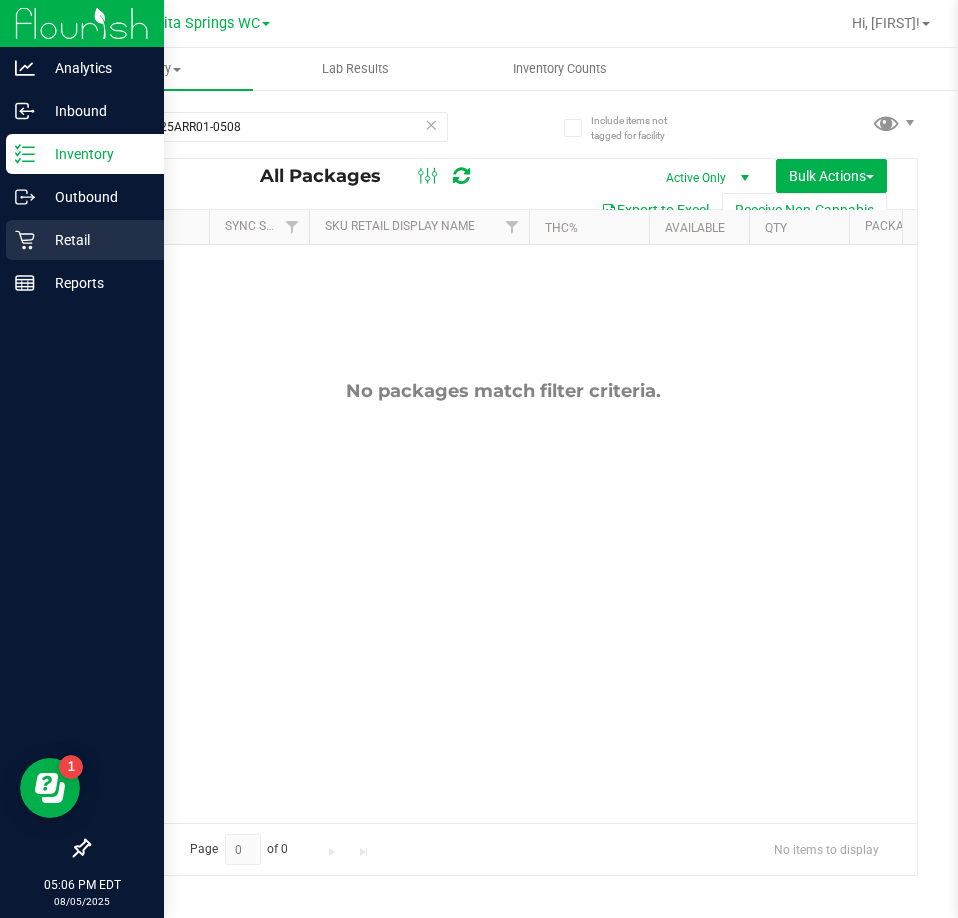click on "Retail" at bounding box center [95, 240] 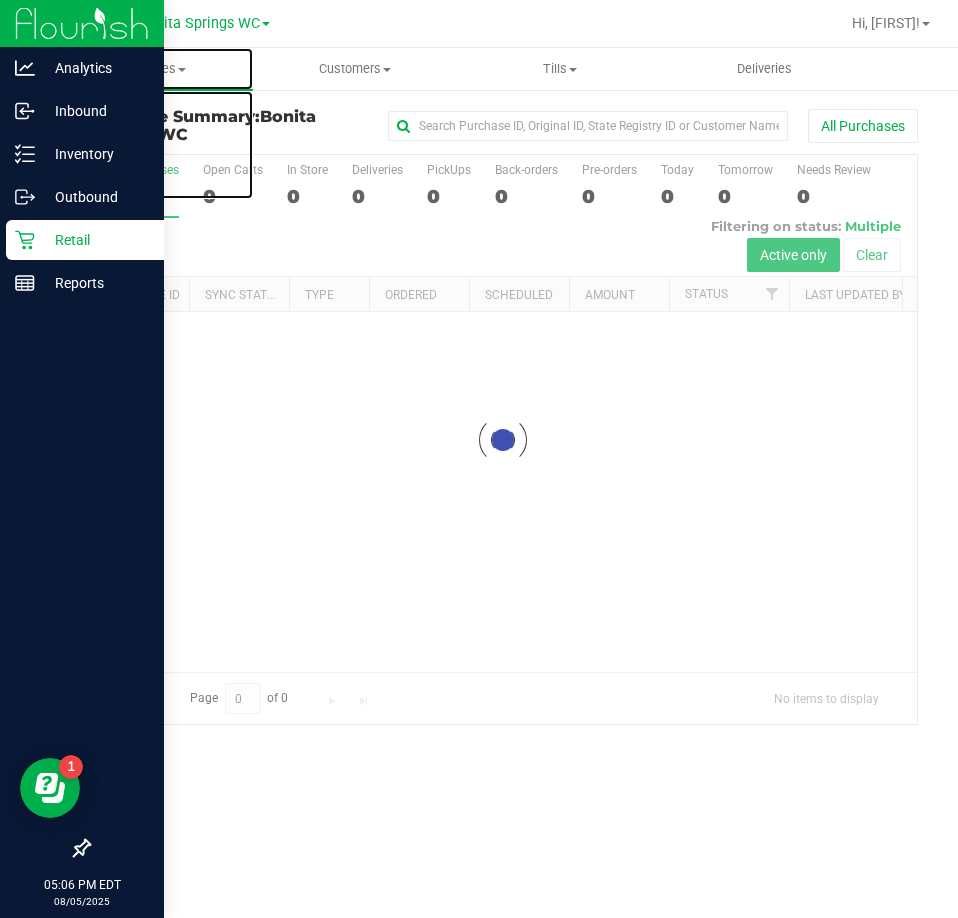 click on "Purchases" at bounding box center [150, 69] 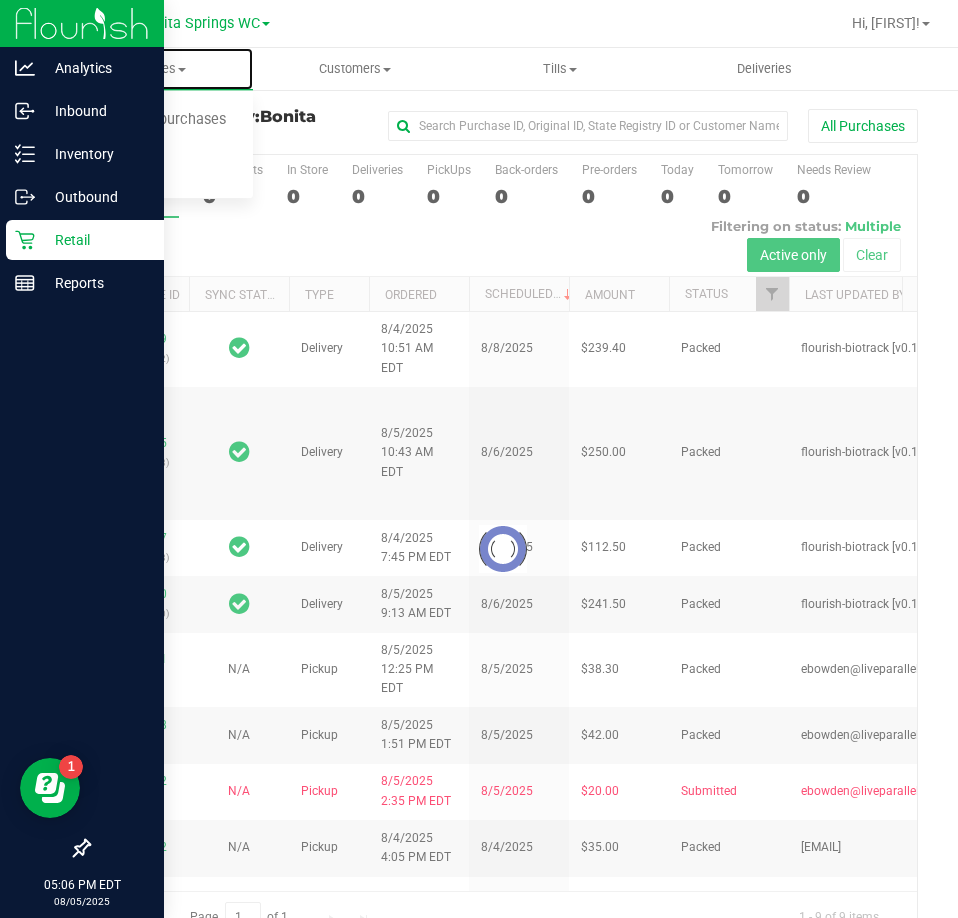 click on "Purchases" at bounding box center (150, 69) 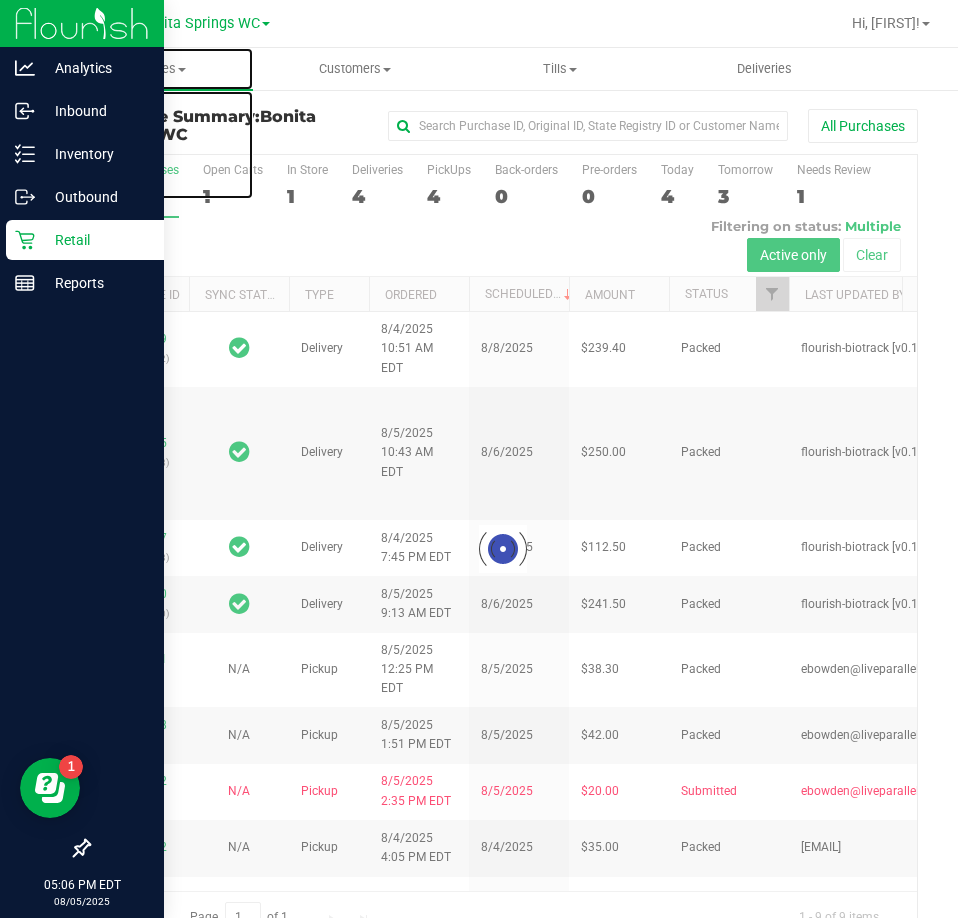 click on "Purchases" at bounding box center (150, 69) 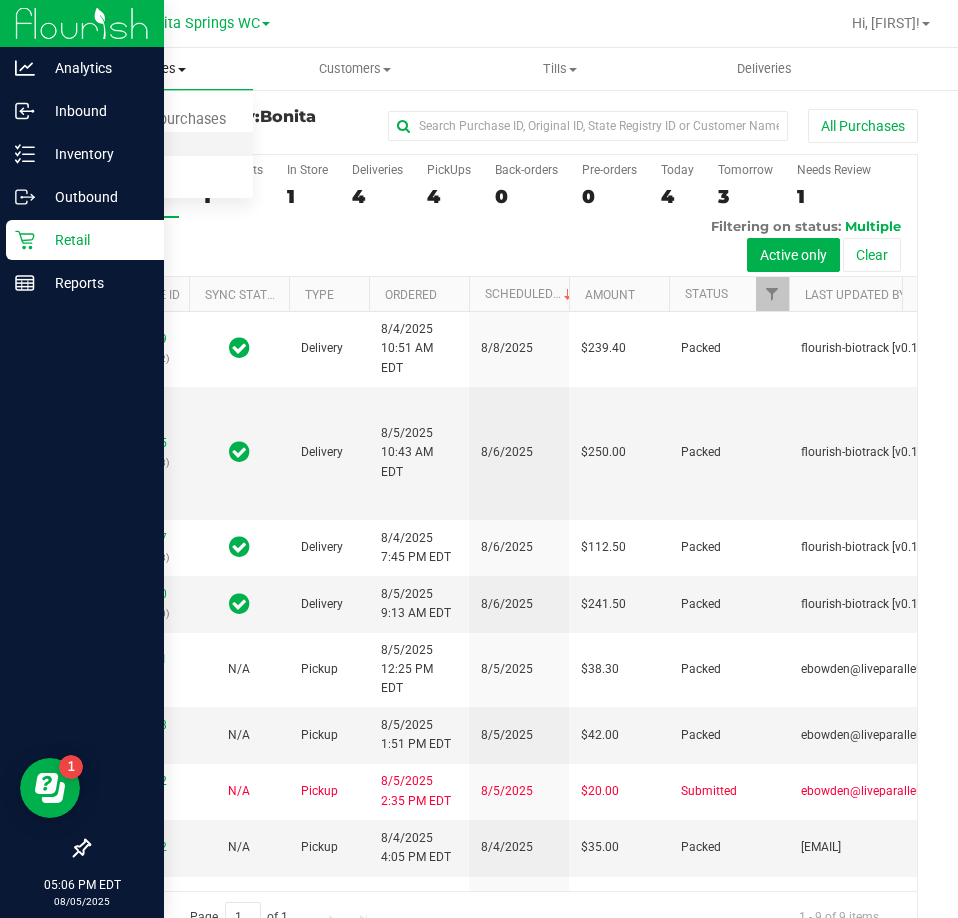 click on "Fulfillment" at bounding box center (110, 144) 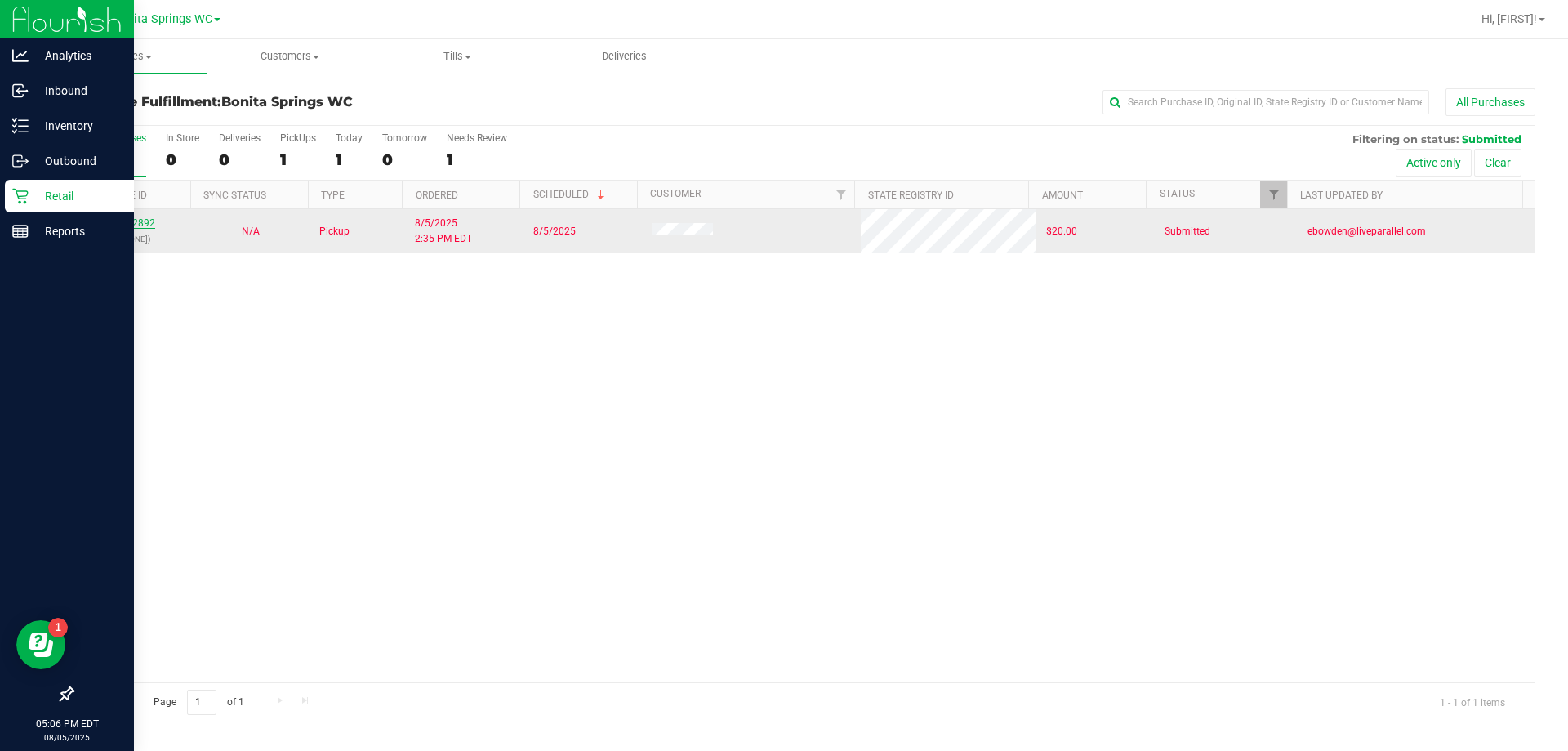 click on "11742892" at bounding box center (132, 223) 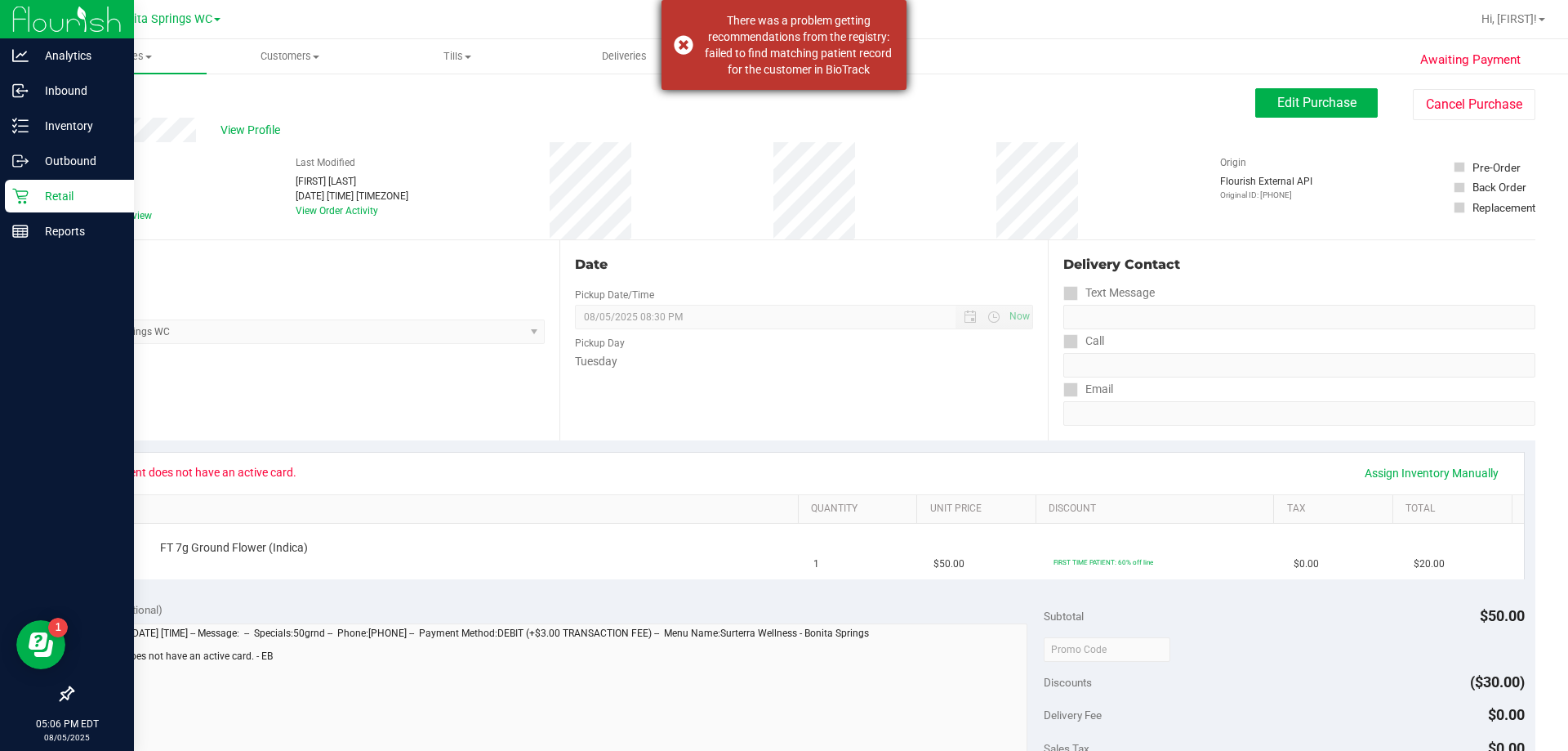click on "There was a problem getting recommendations from the registry: failed to find matching patient record for the customer in BioTrack" at bounding box center [784, 45] 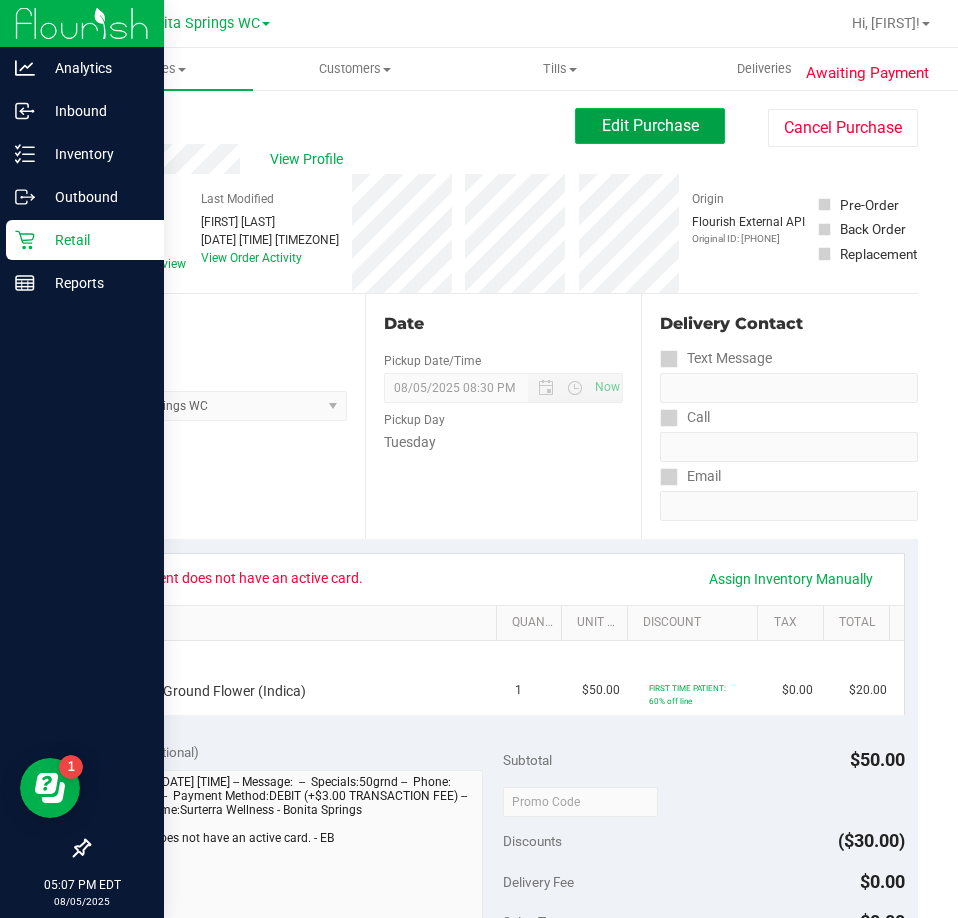 click on "Edit Purchase" at bounding box center [650, 125] 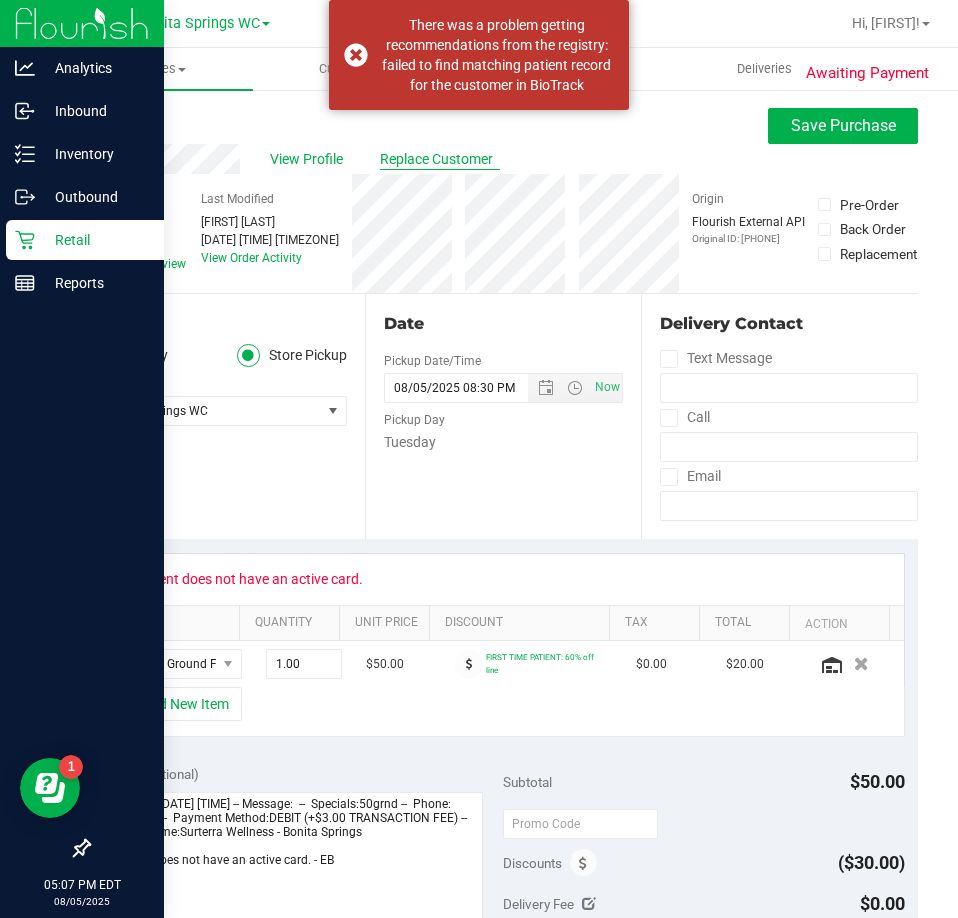click on "Replace Customer" at bounding box center (440, 159) 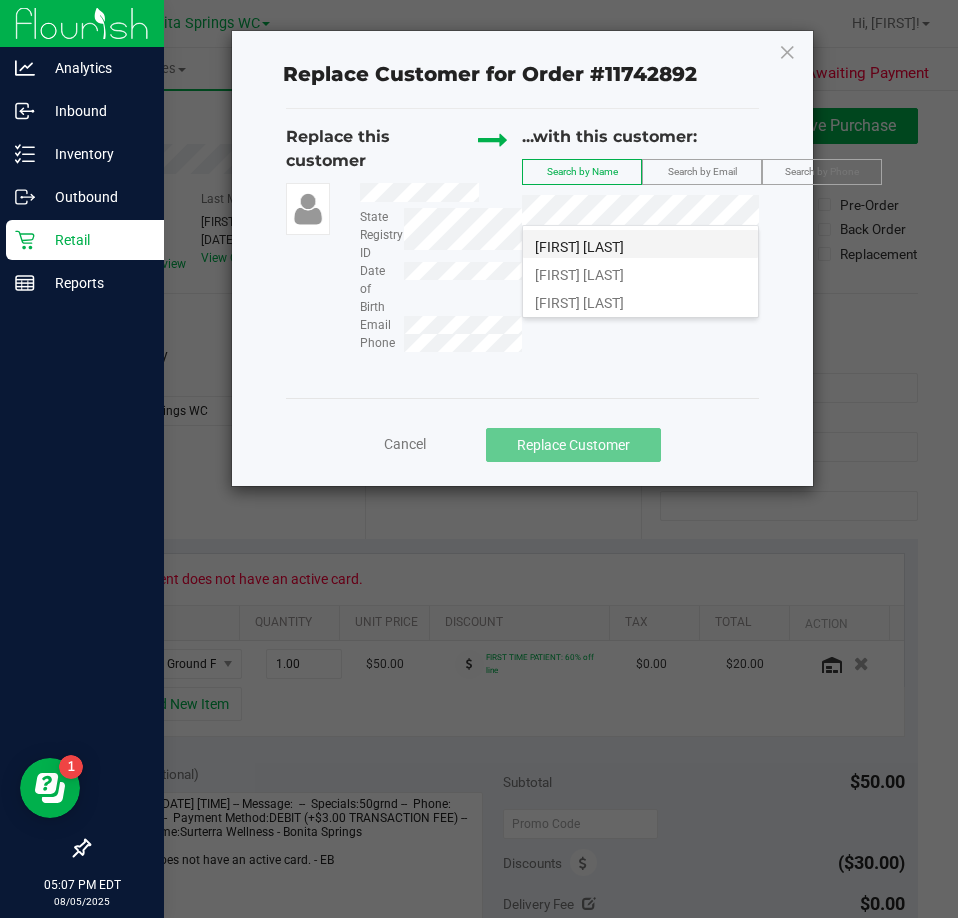 click on "[FIRST] [LAST]" at bounding box center [579, 247] 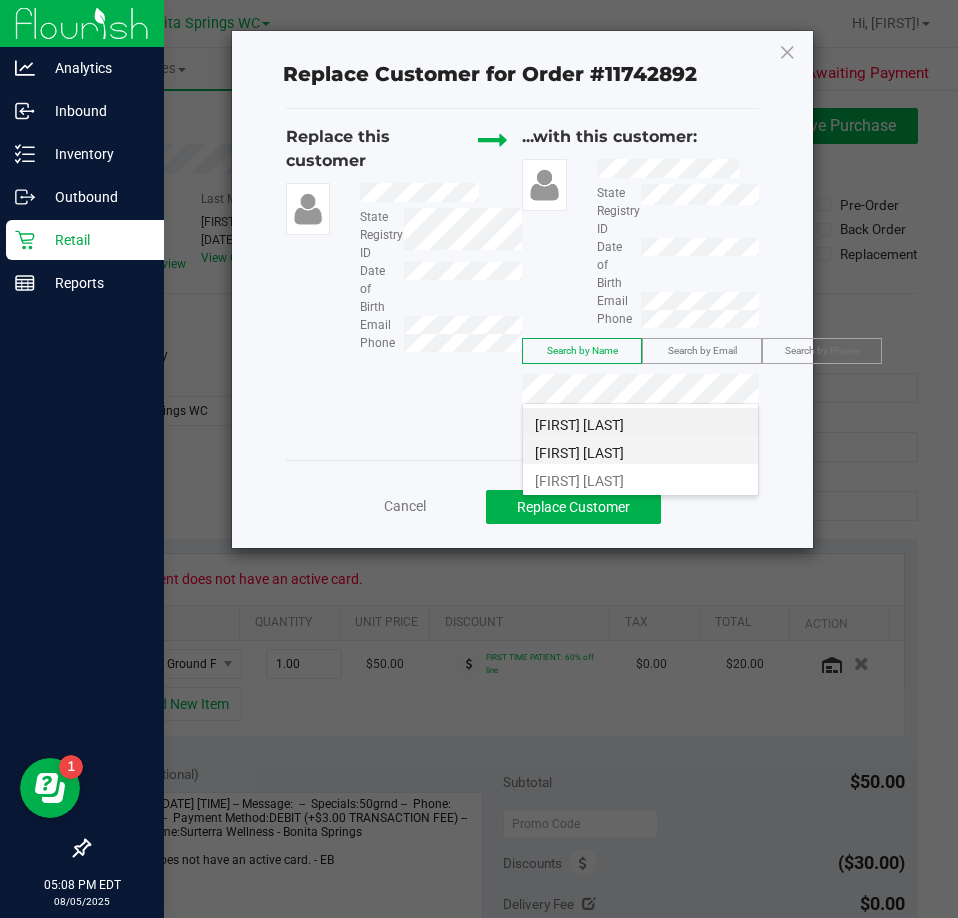 click on "[FIRST] [LAST]" at bounding box center (579, 453) 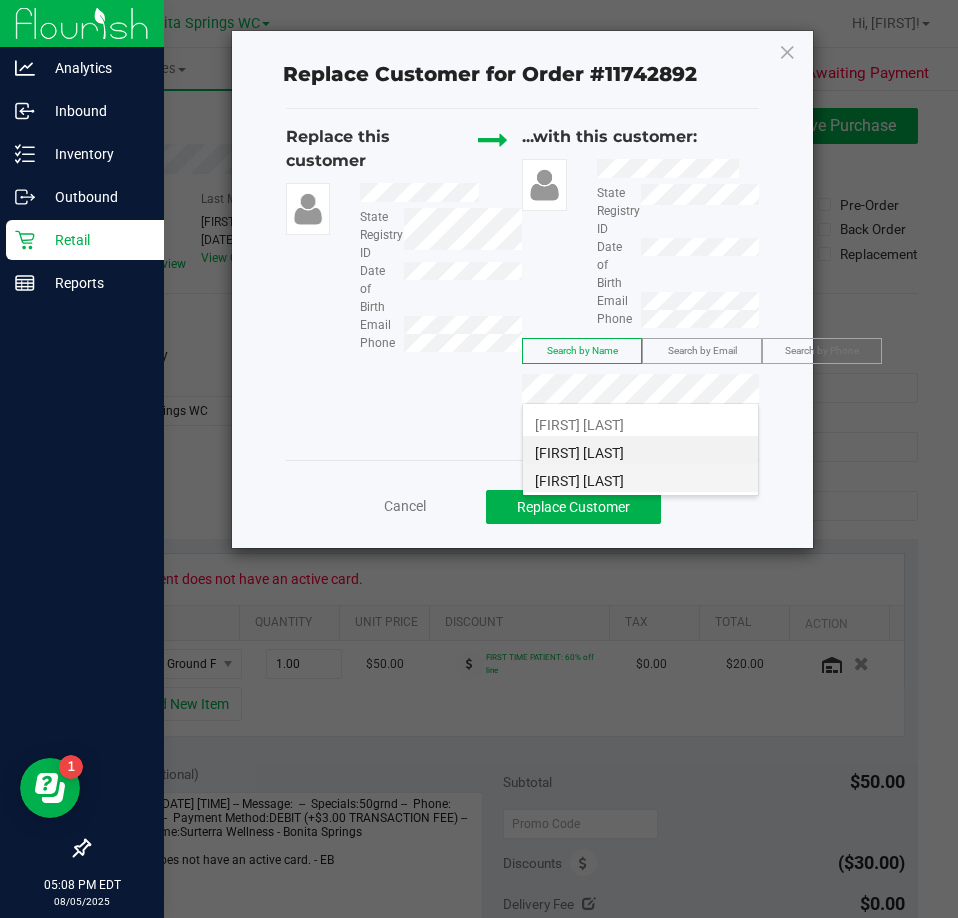 click on "[FIRST] [LAST]" at bounding box center (579, 481) 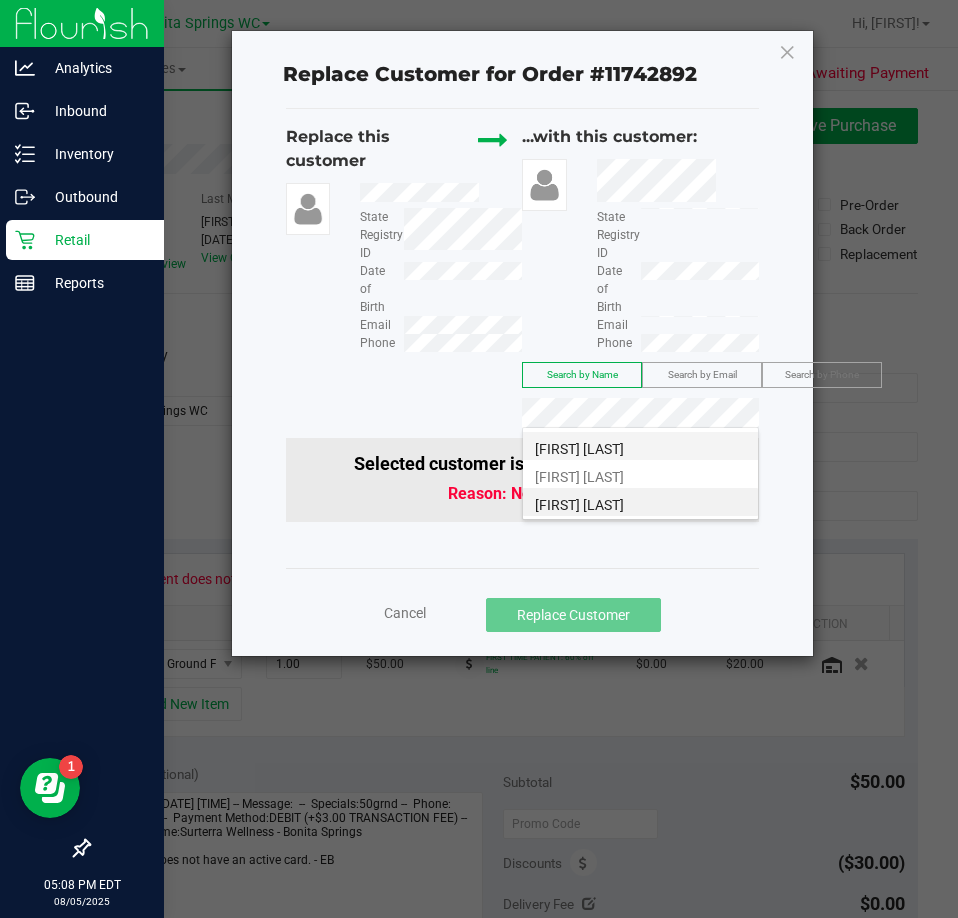 click on "[FIRST] [LAST]" at bounding box center (640, 446) 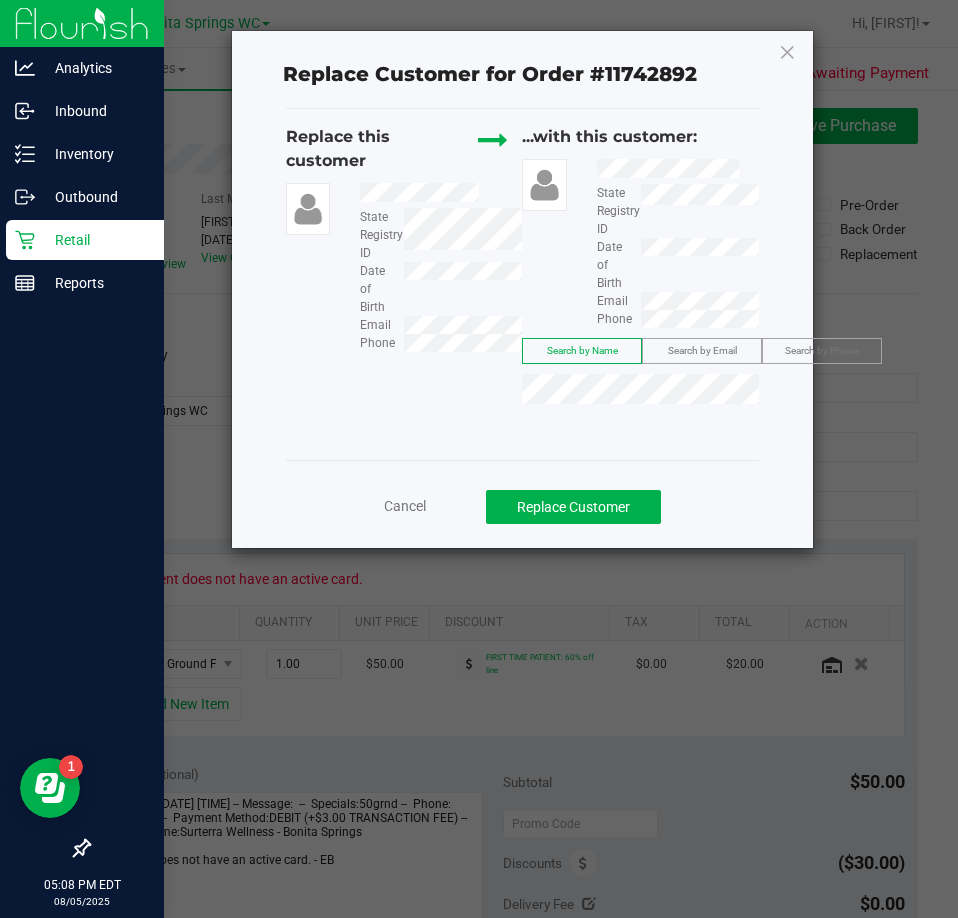 click on "Cancel" 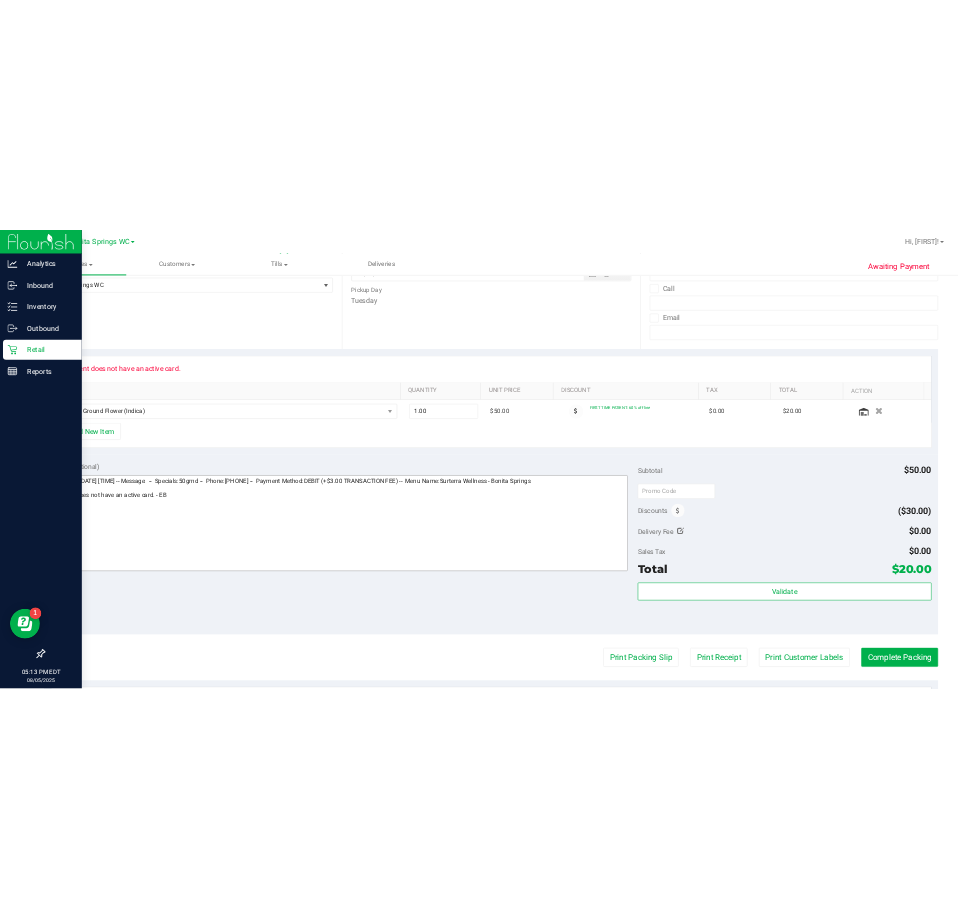 scroll, scrollTop: 0, scrollLeft: 0, axis: both 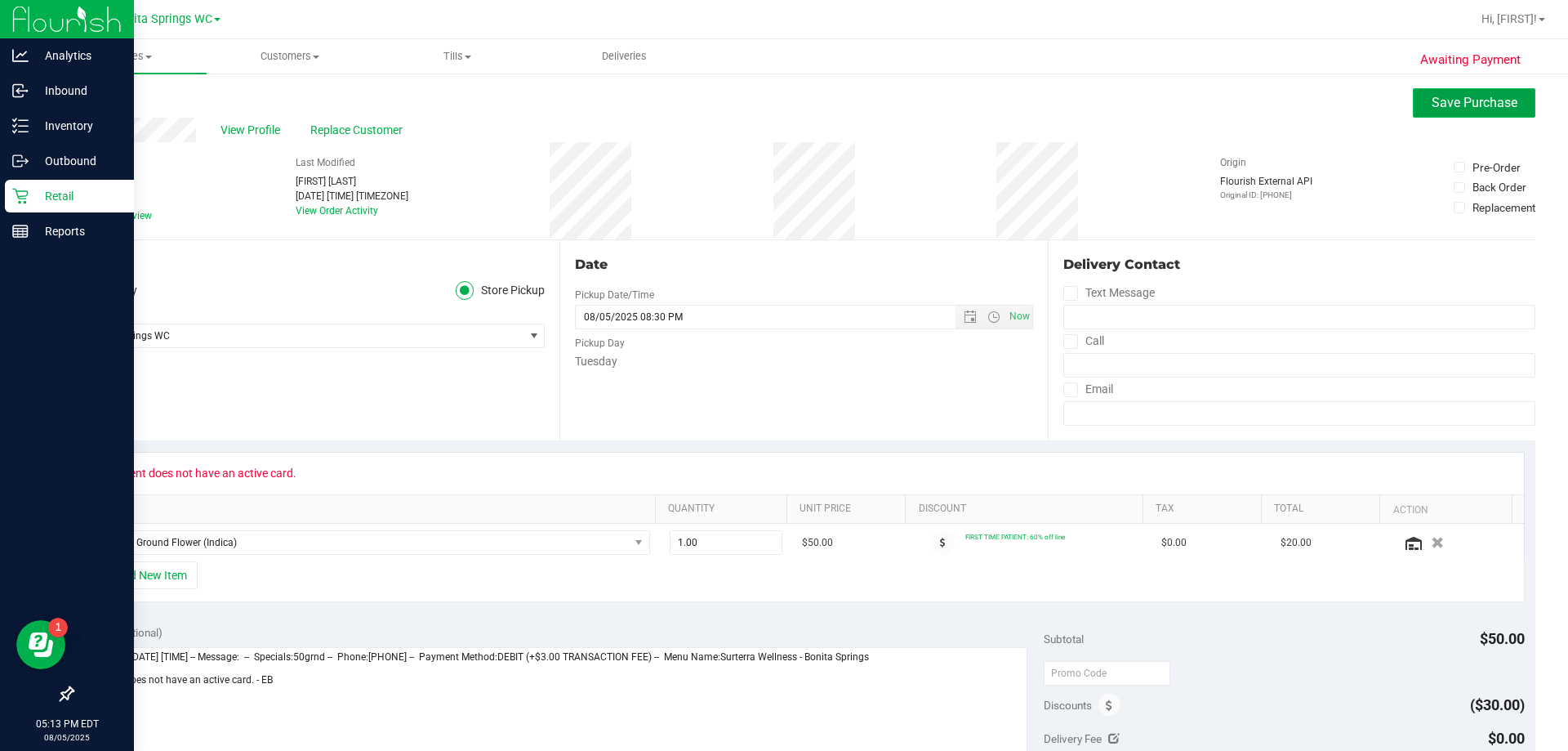 click on "Save Purchase" at bounding box center [1474, 102] 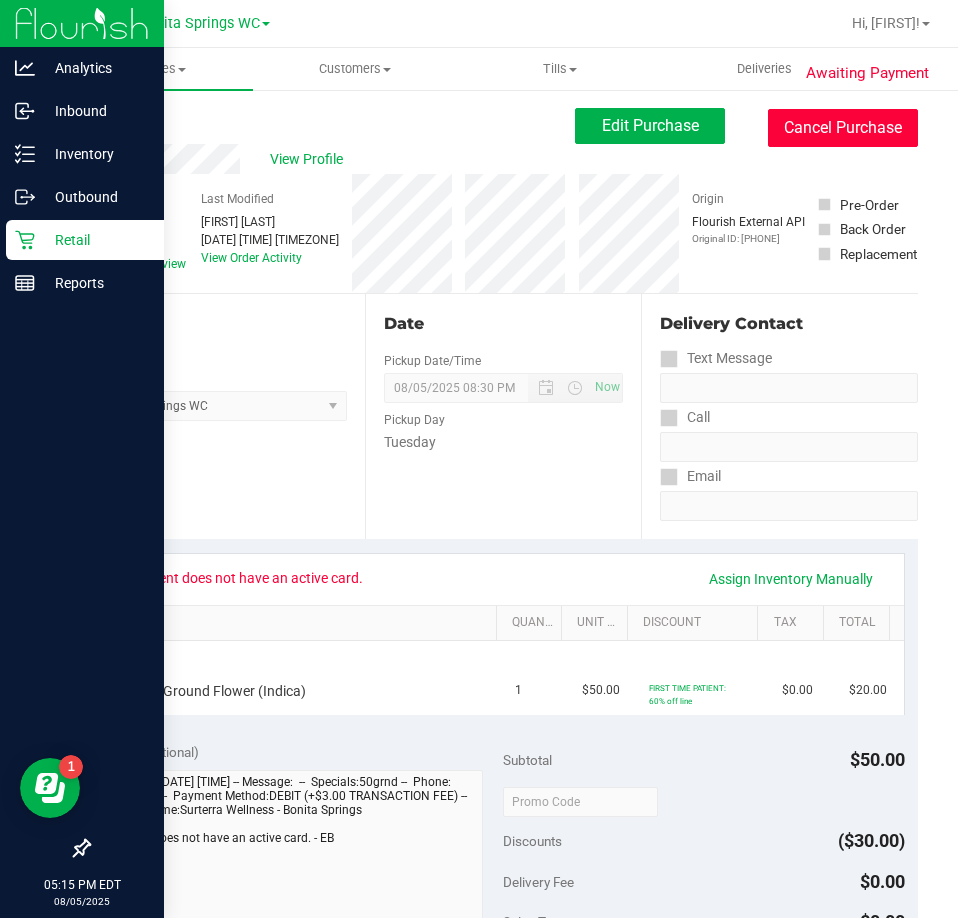 click on "Cancel Purchase" at bounding box center [843, 128] 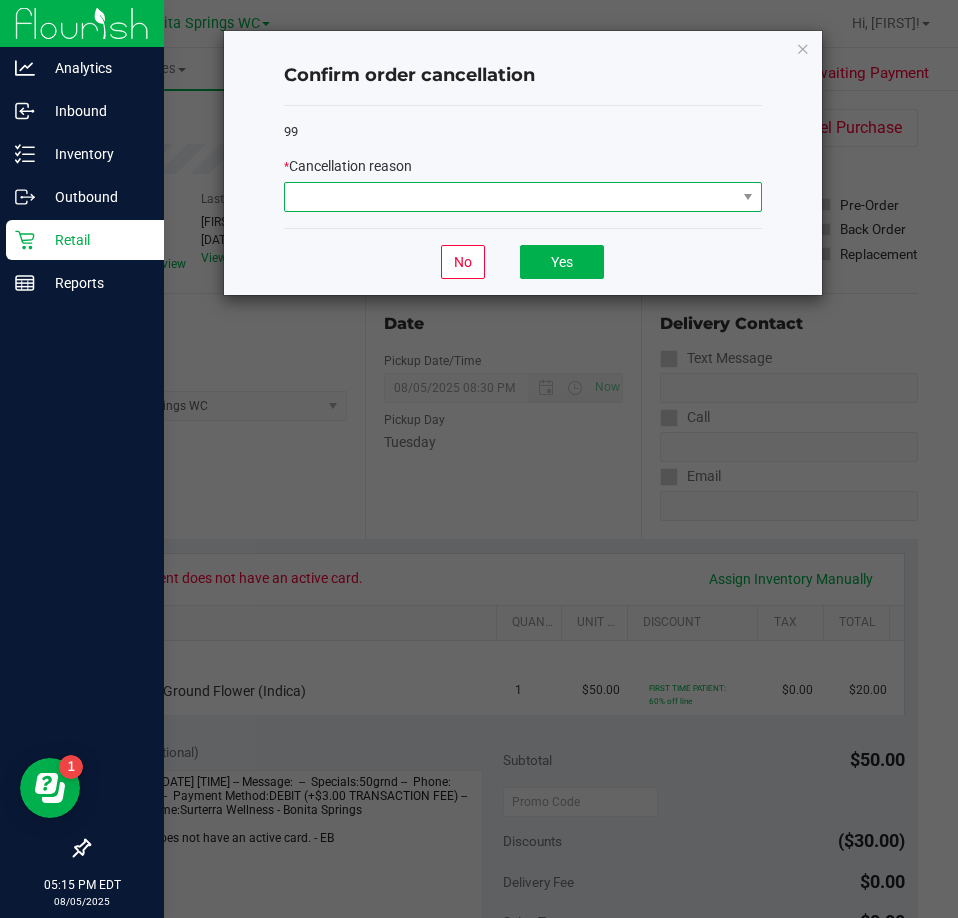 click at bounding box center (510, 197) 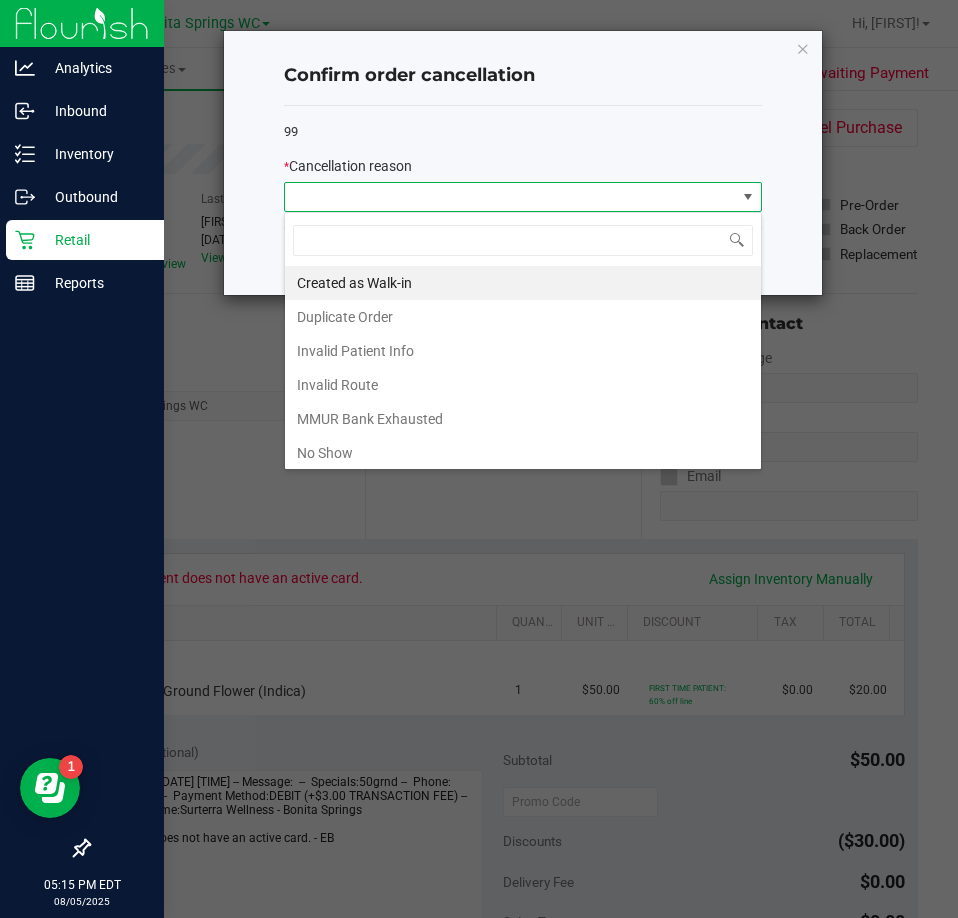 scroll, scrollTop: 99970, scrollLeft: 99522, axis: both 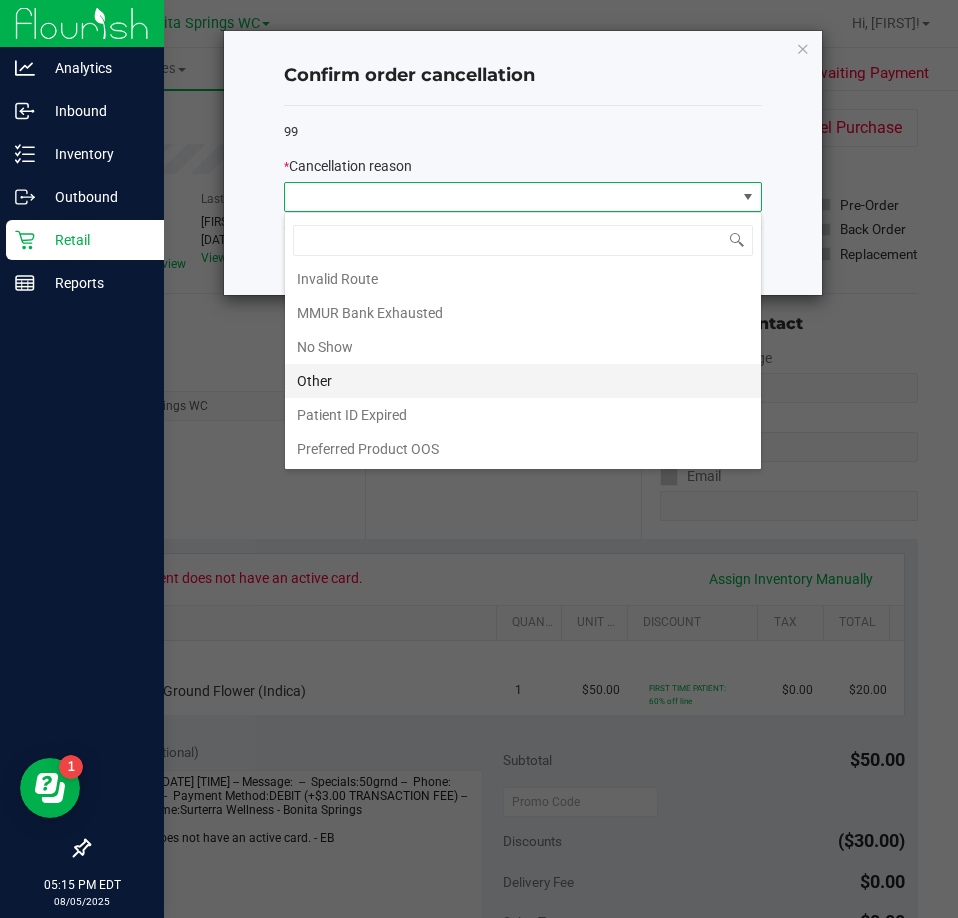 click on "Other" at bounding box center (523, 381) 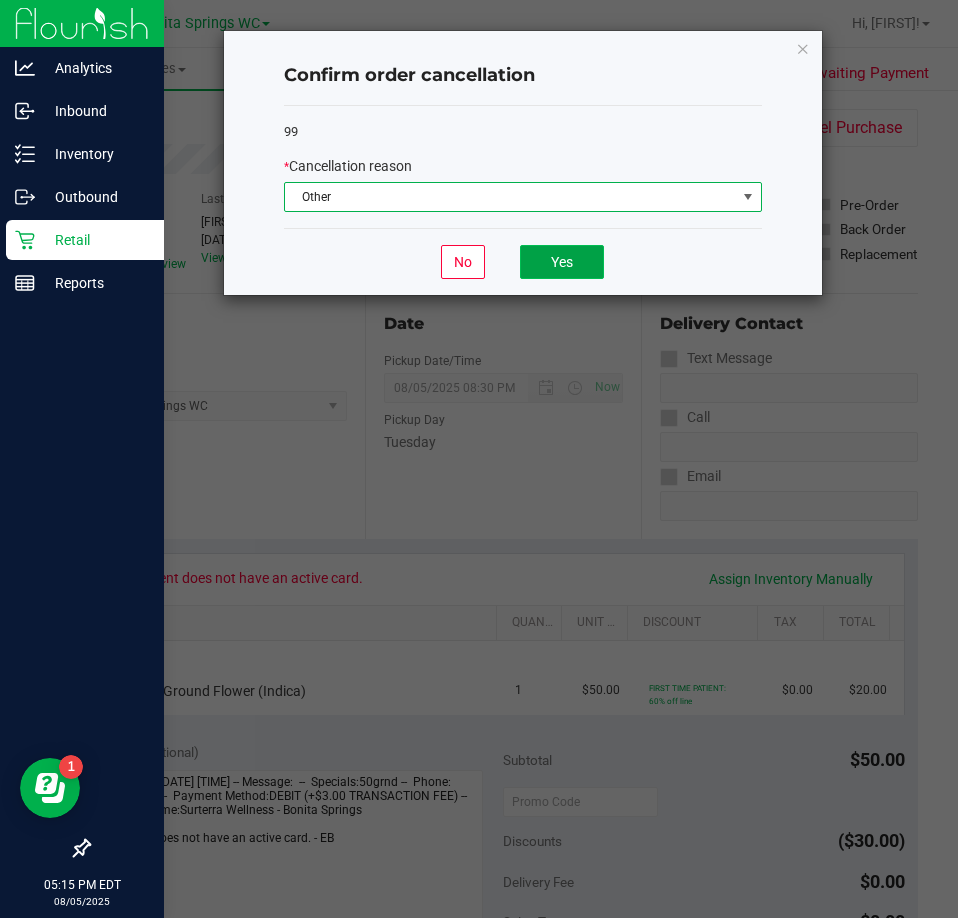 click on "Yes" 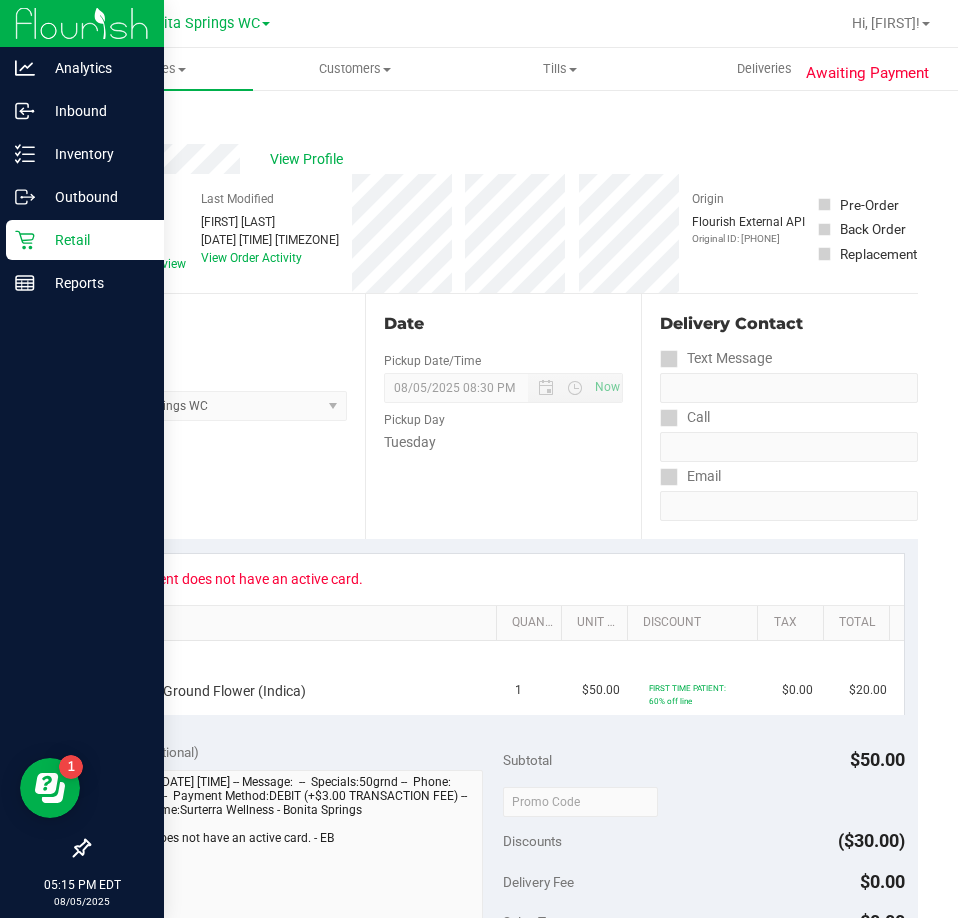 click on "Back" at bounding box center (103, 120) 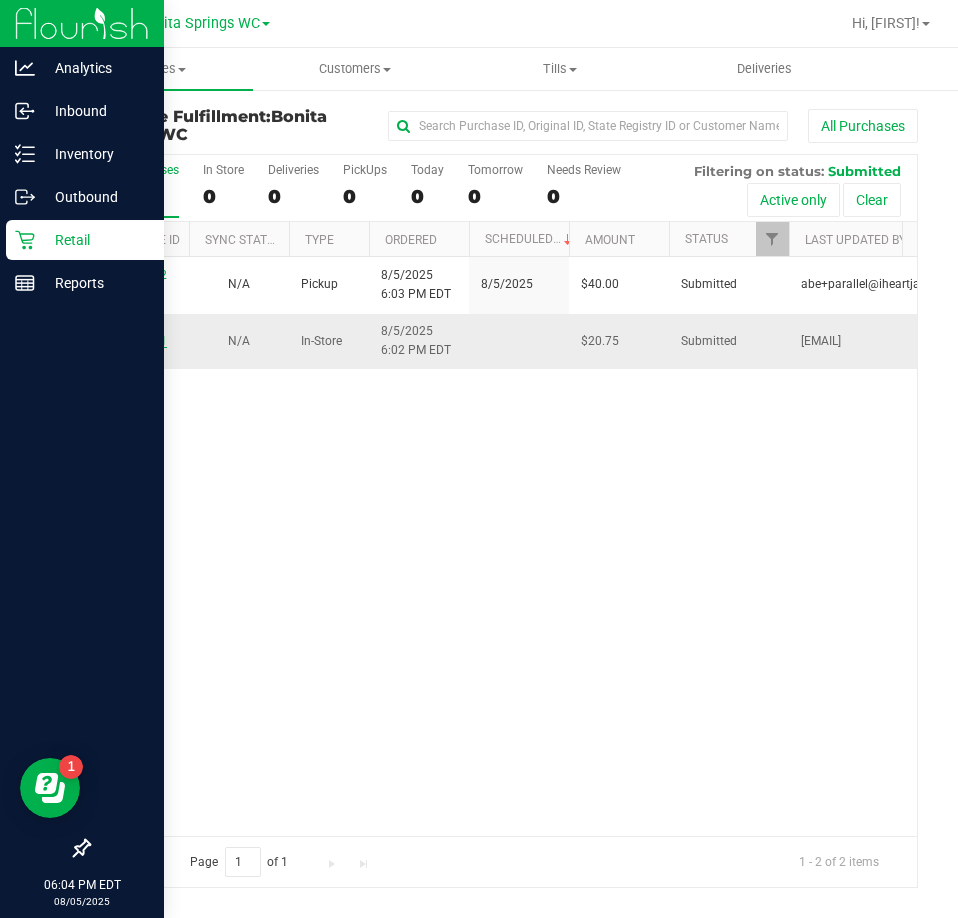 click on "11744261" at bounding box center (139, 341) 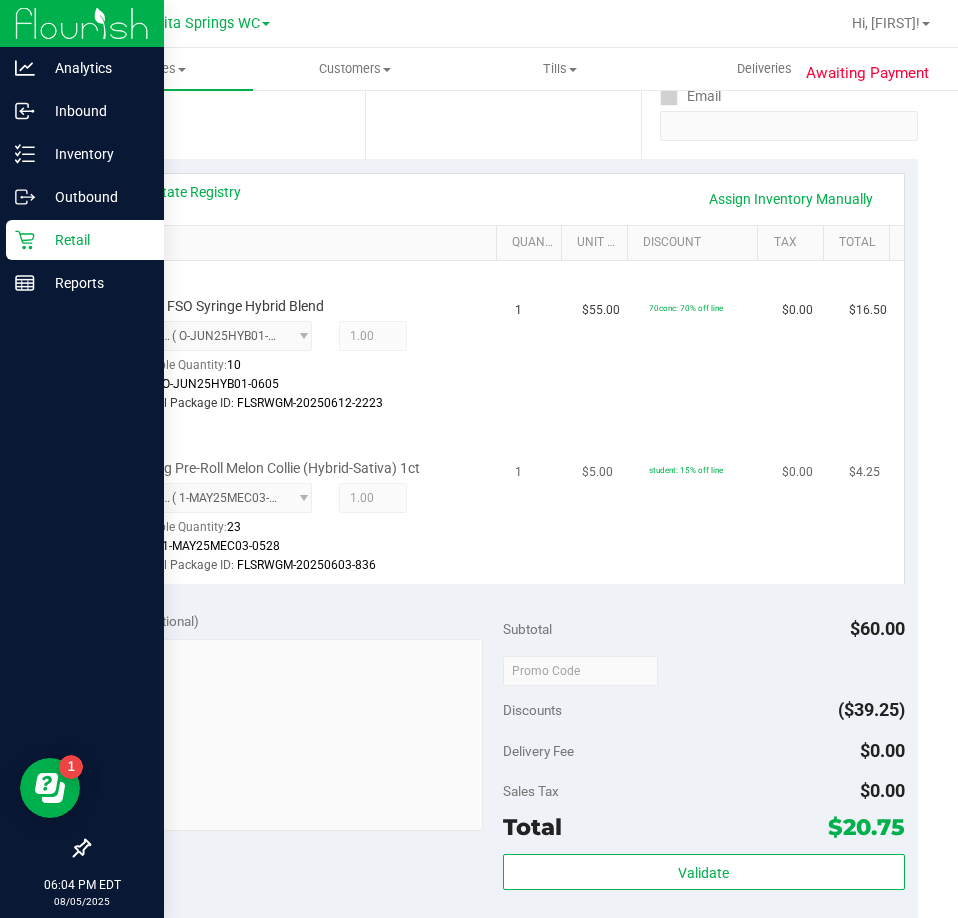 scroll, scrollTop: 0, scrollLeft: 0, axis: both 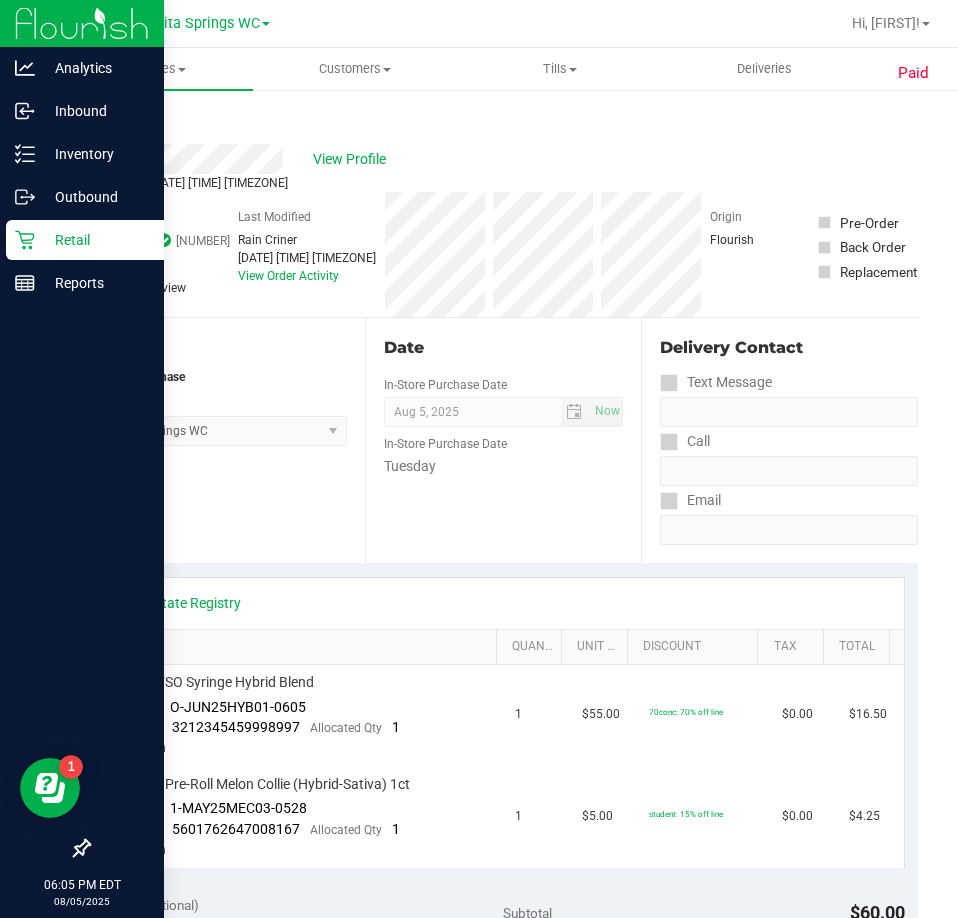click 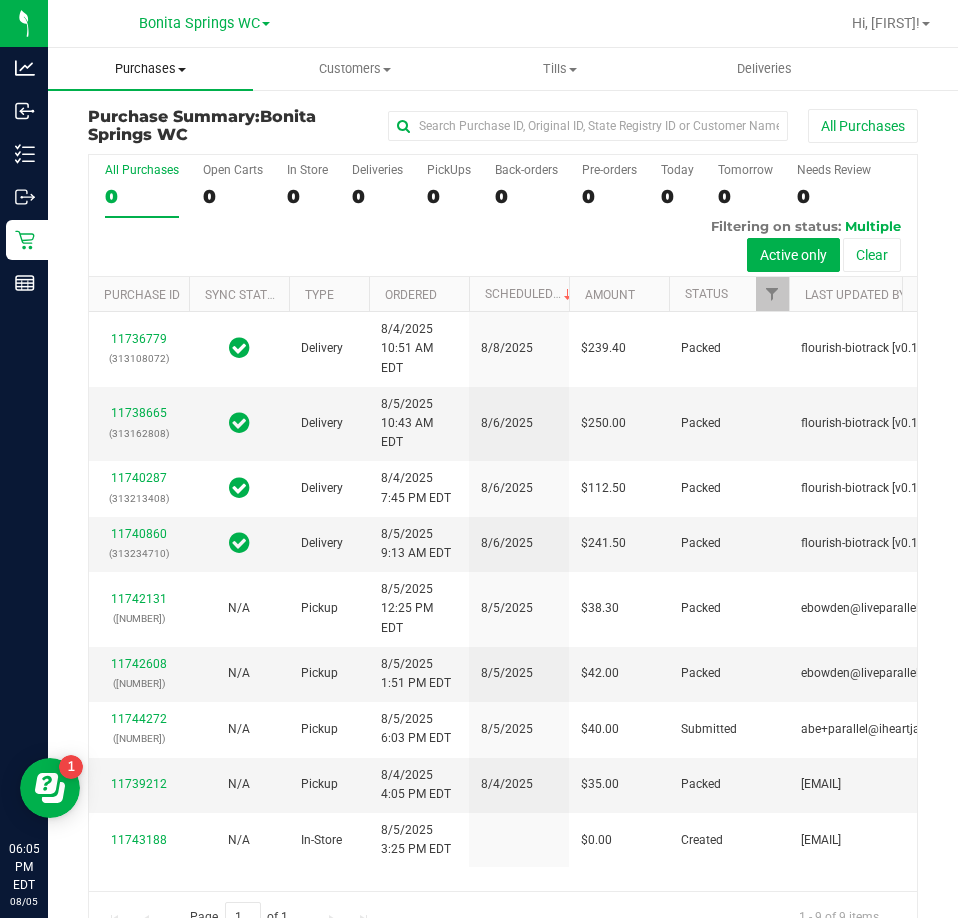 click on "Purchases" at bounding box center [150, 69] 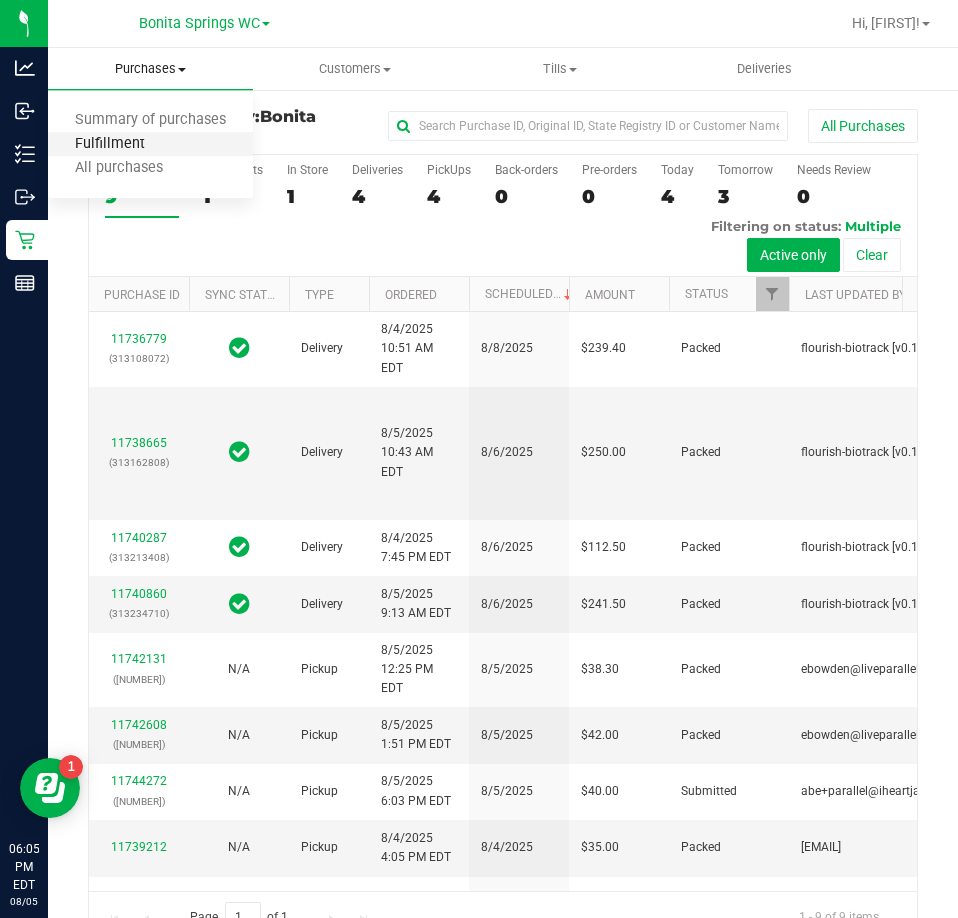 click on "Fulfillment" at bounding box center [110, 144] 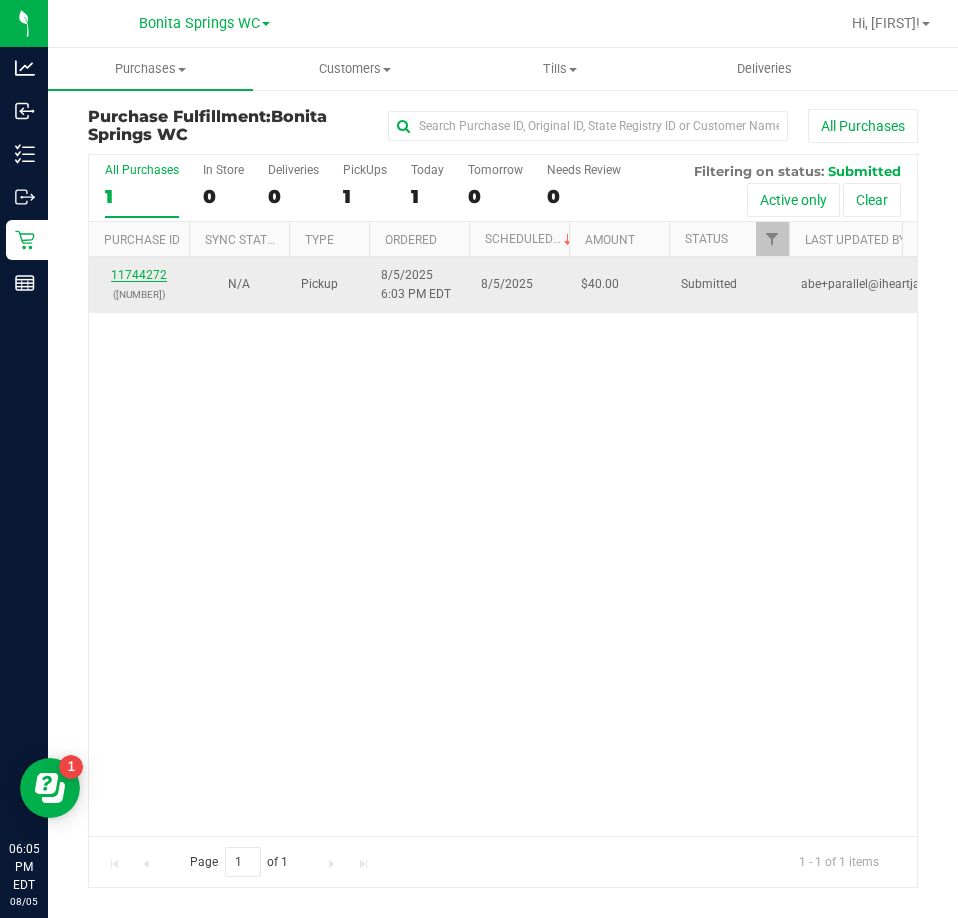 click on "11744272" at bounding box center (139, 275) 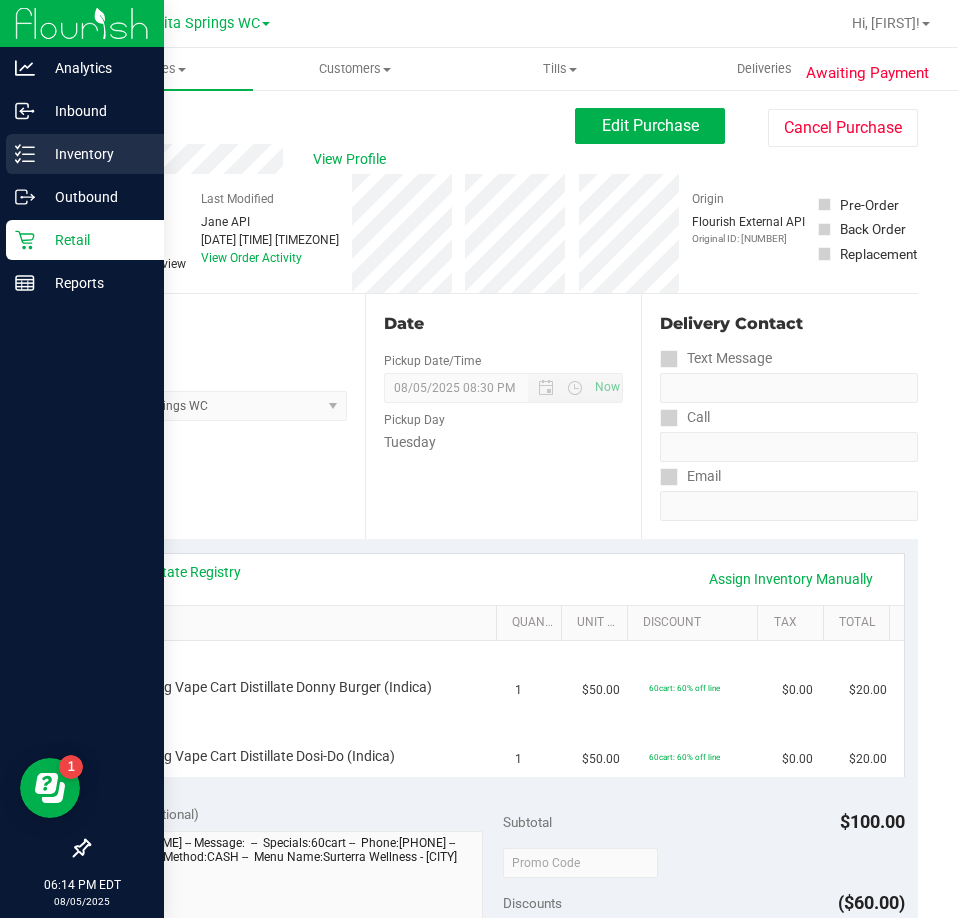 click 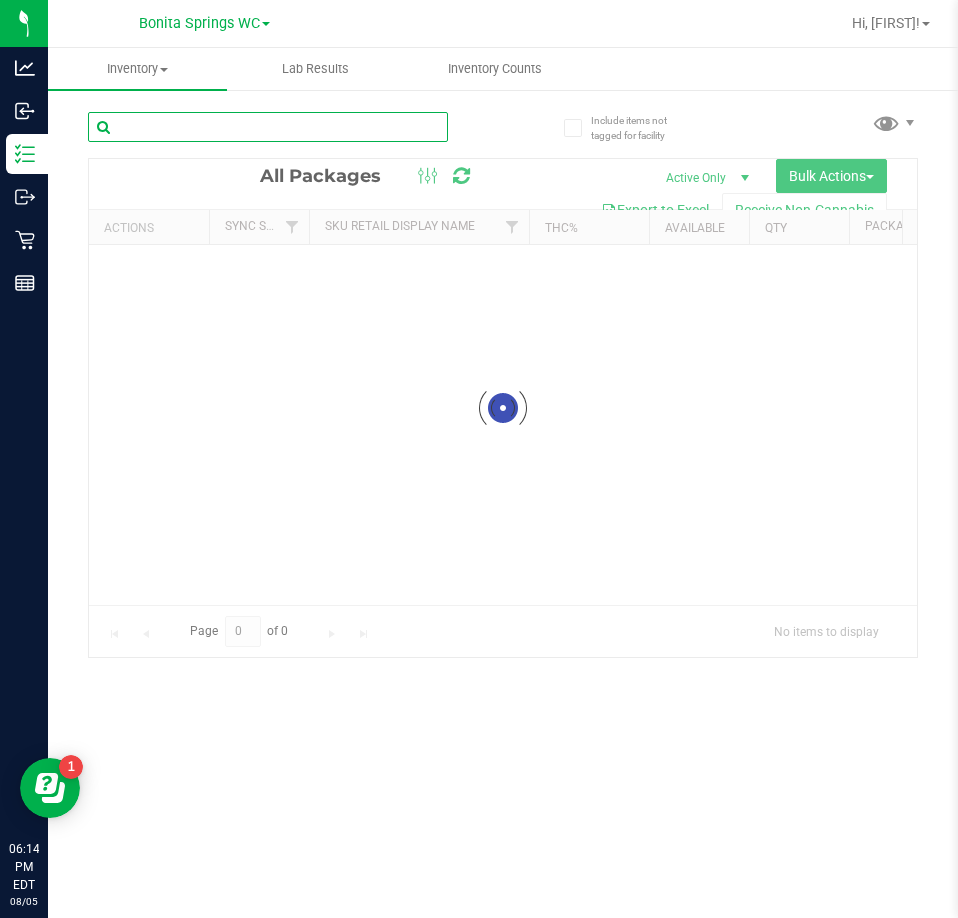 click at bounding box center [268, 127] 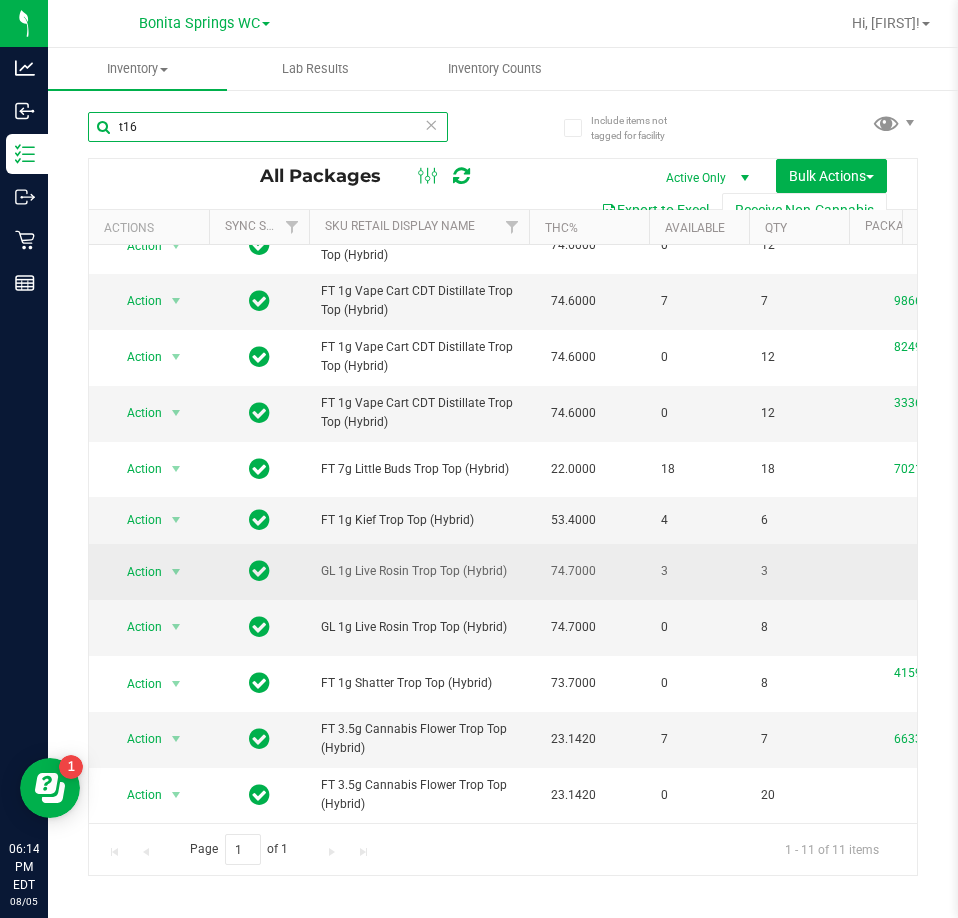scroll, scrollTop: 42, scrollLeft: 0, axis: vertical 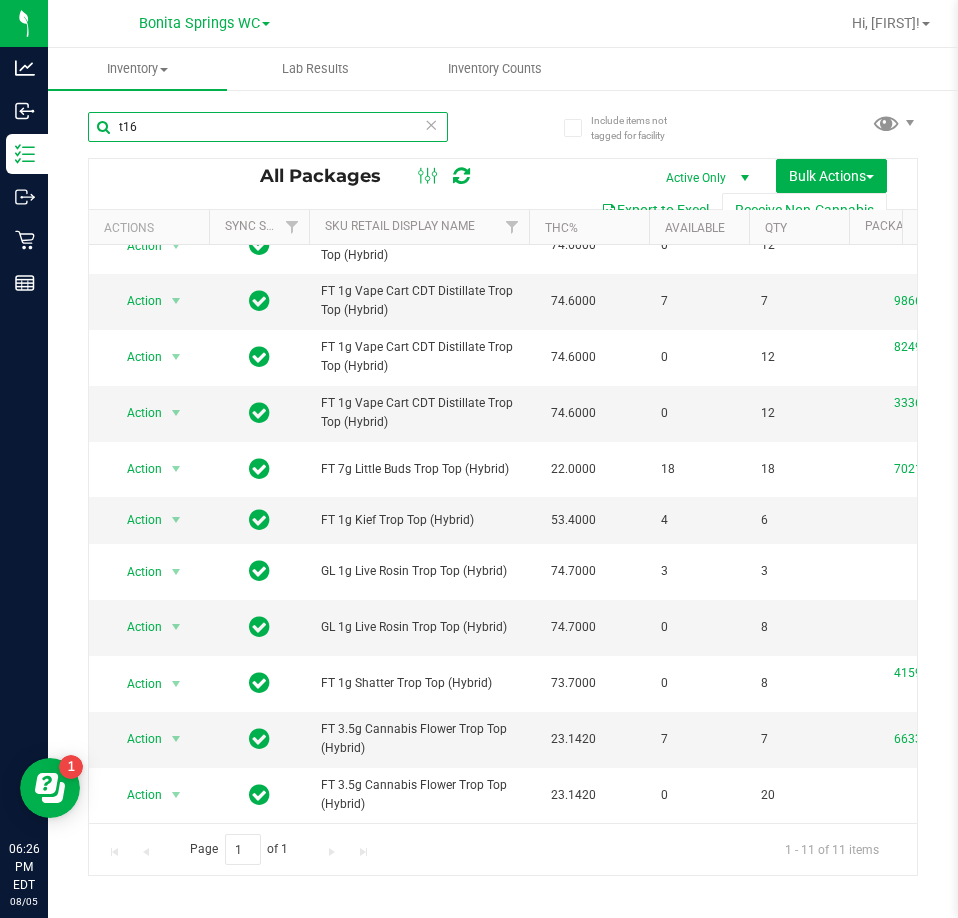 type on "t16" 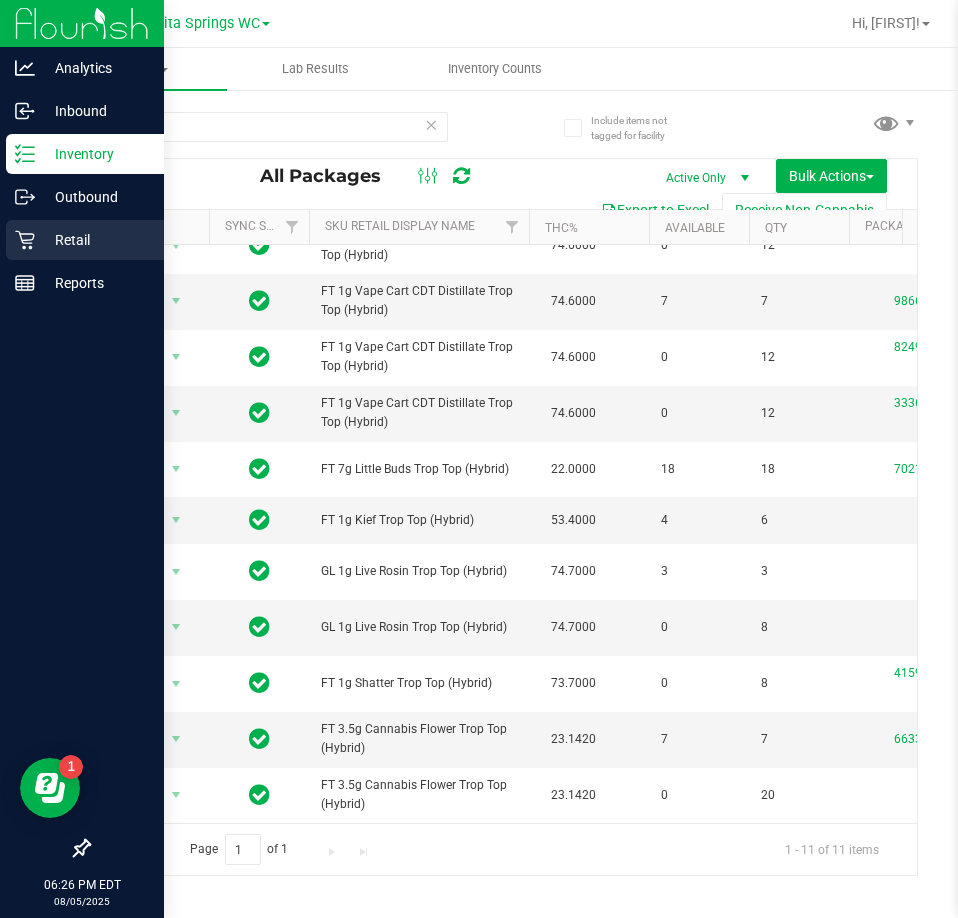 click on "Retail" at bounding box center [95, 240] 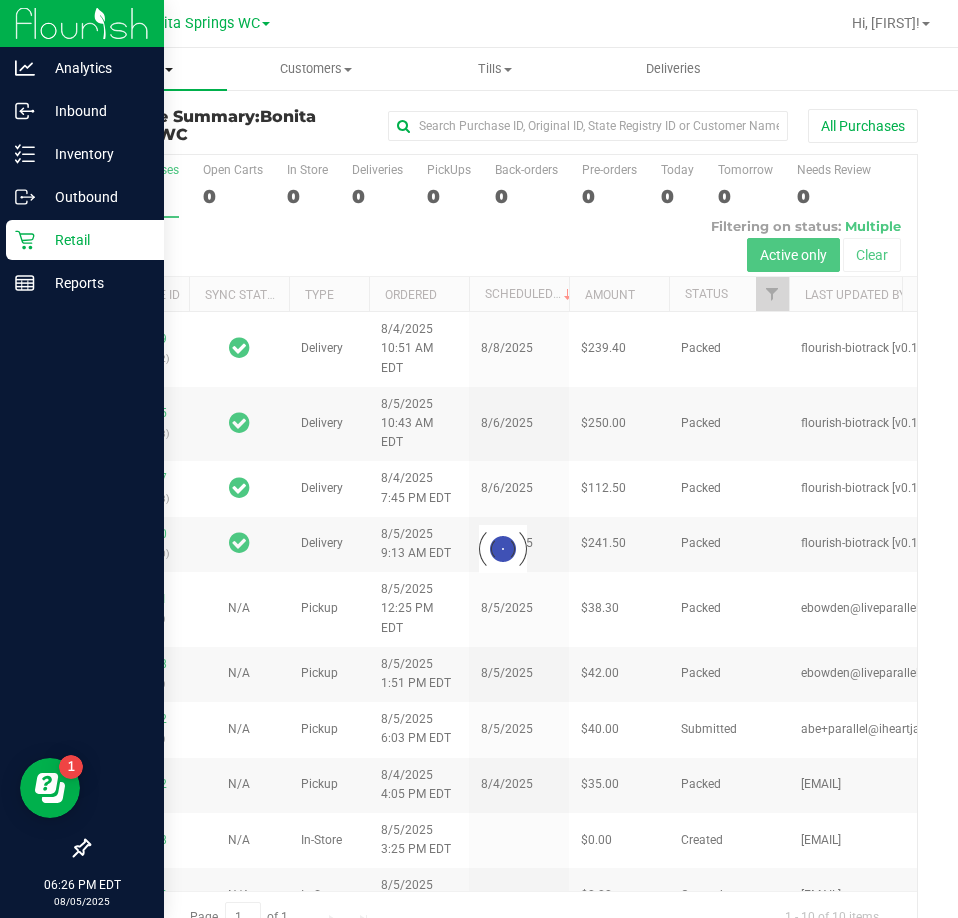 click on "Purchases" at bounding box center (137, 69) 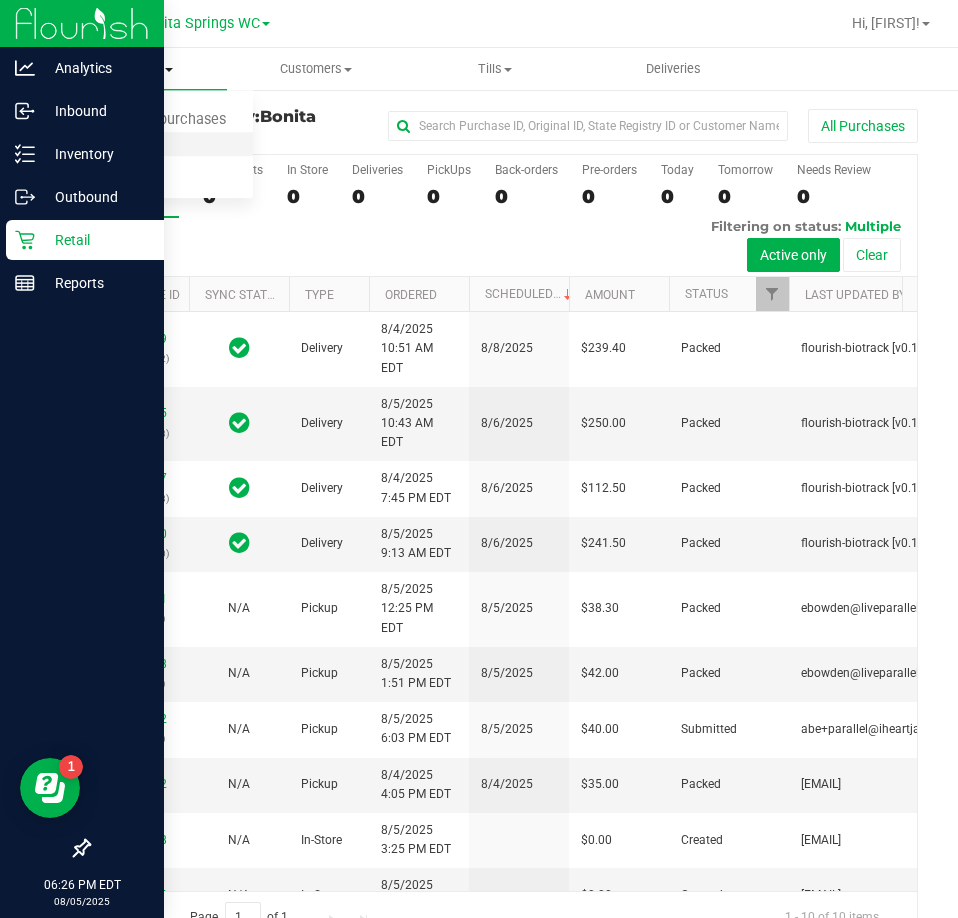 click on "Fulfillment" at bounding box center (110, 144) 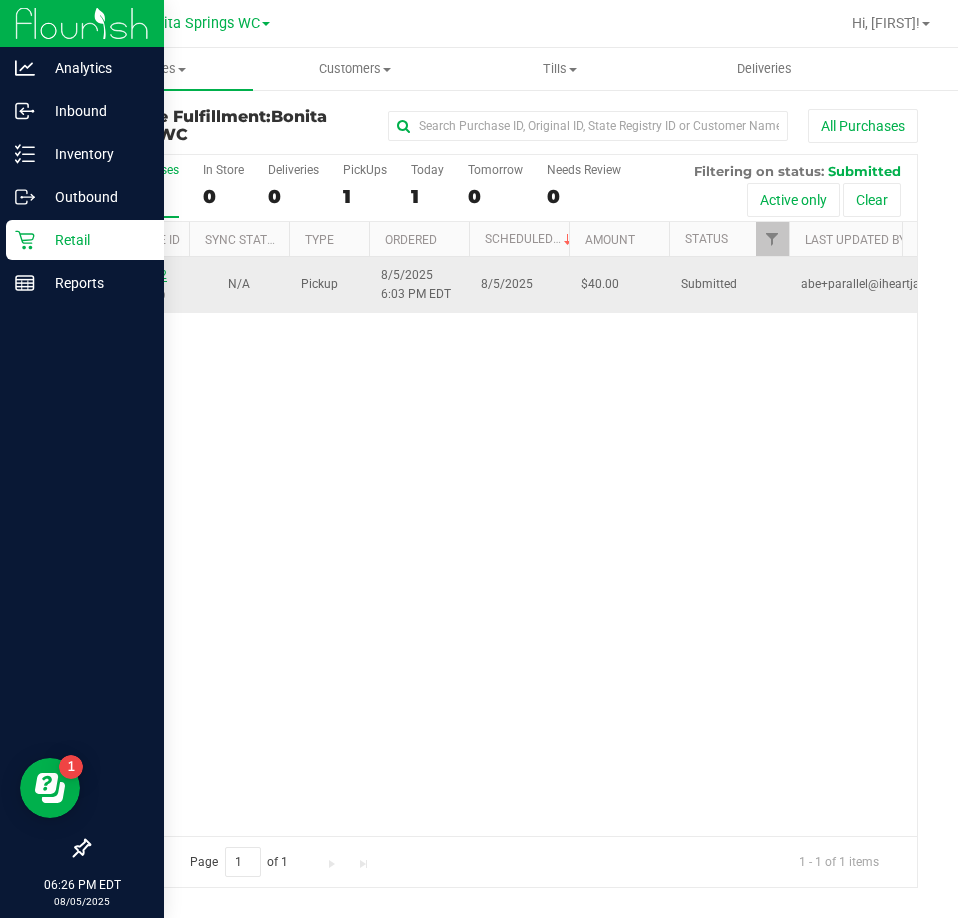 click on "11744272" at bounding box center [139, 275] 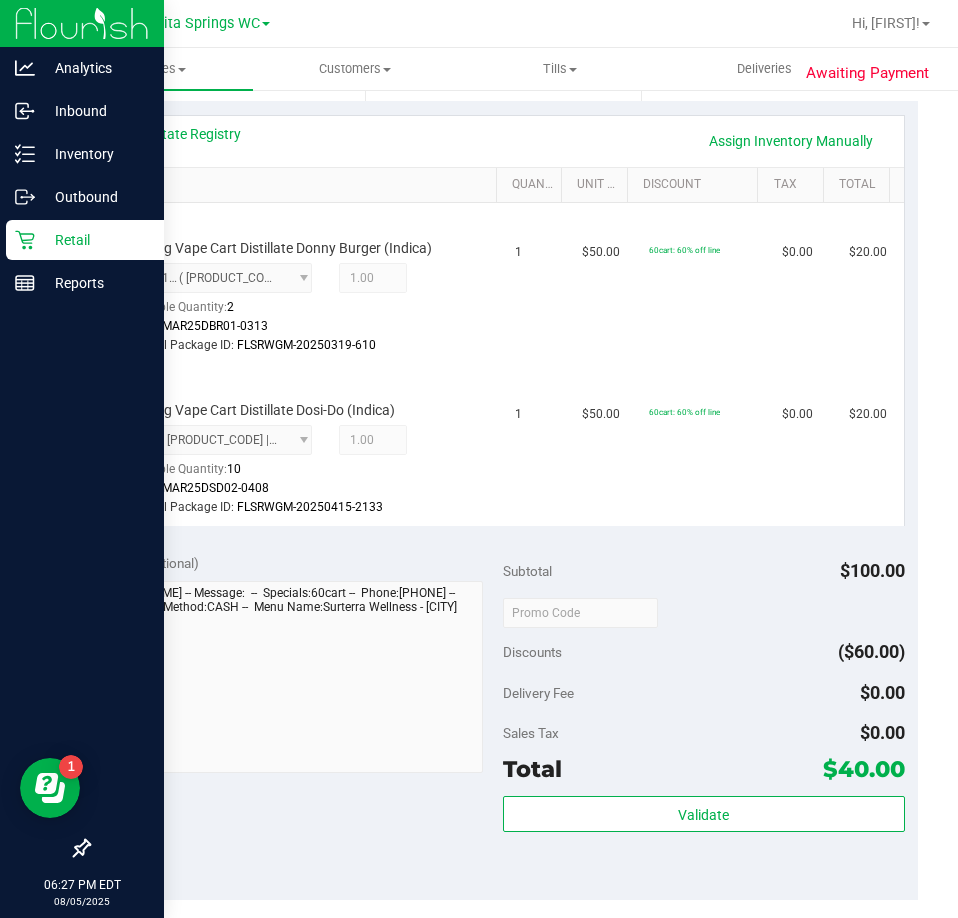 scroll, scrollTop: 766, scrollLeft: 0, axis: vertical 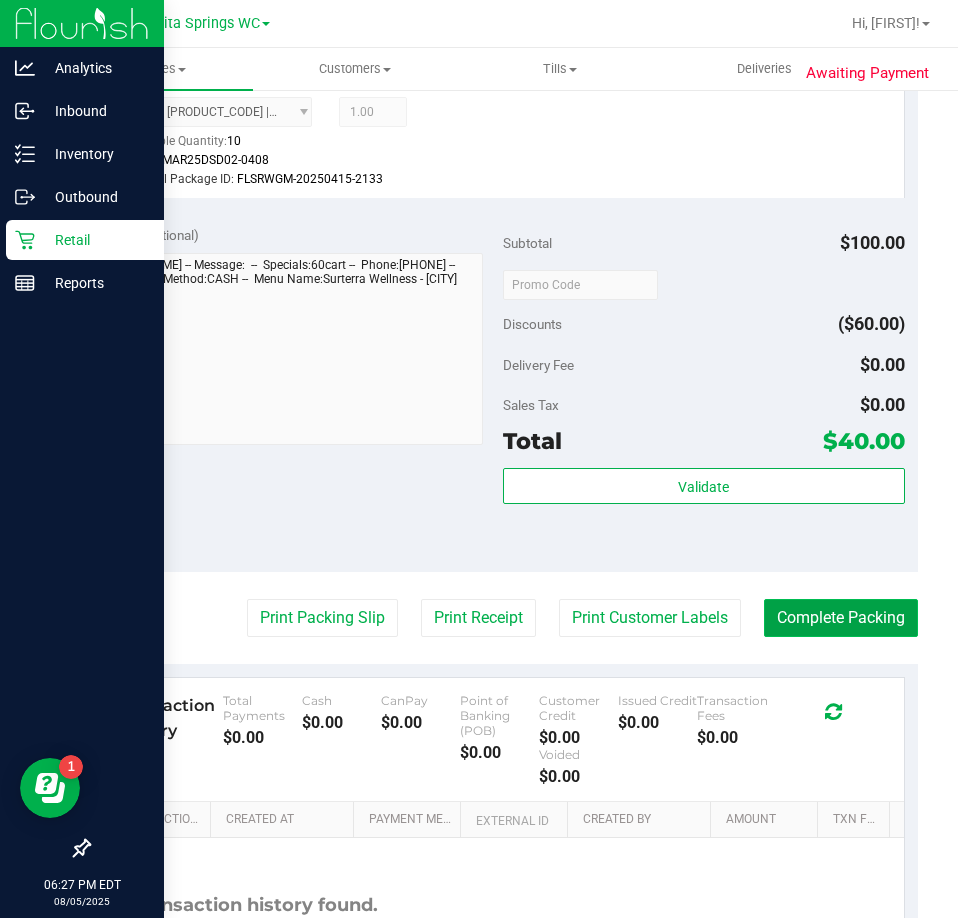 click on "Complete Packing" at bounding box center [841, 618] 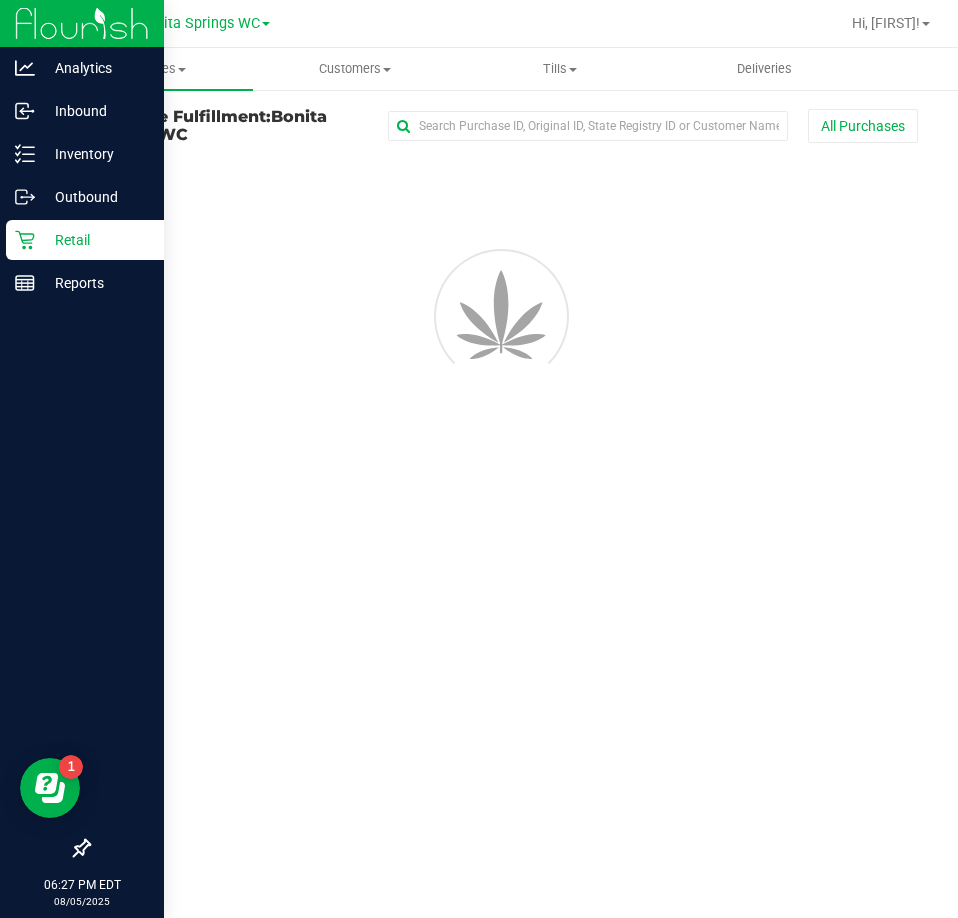 scroll, scrollTop: 0, scrollLeft: 0, axis: both 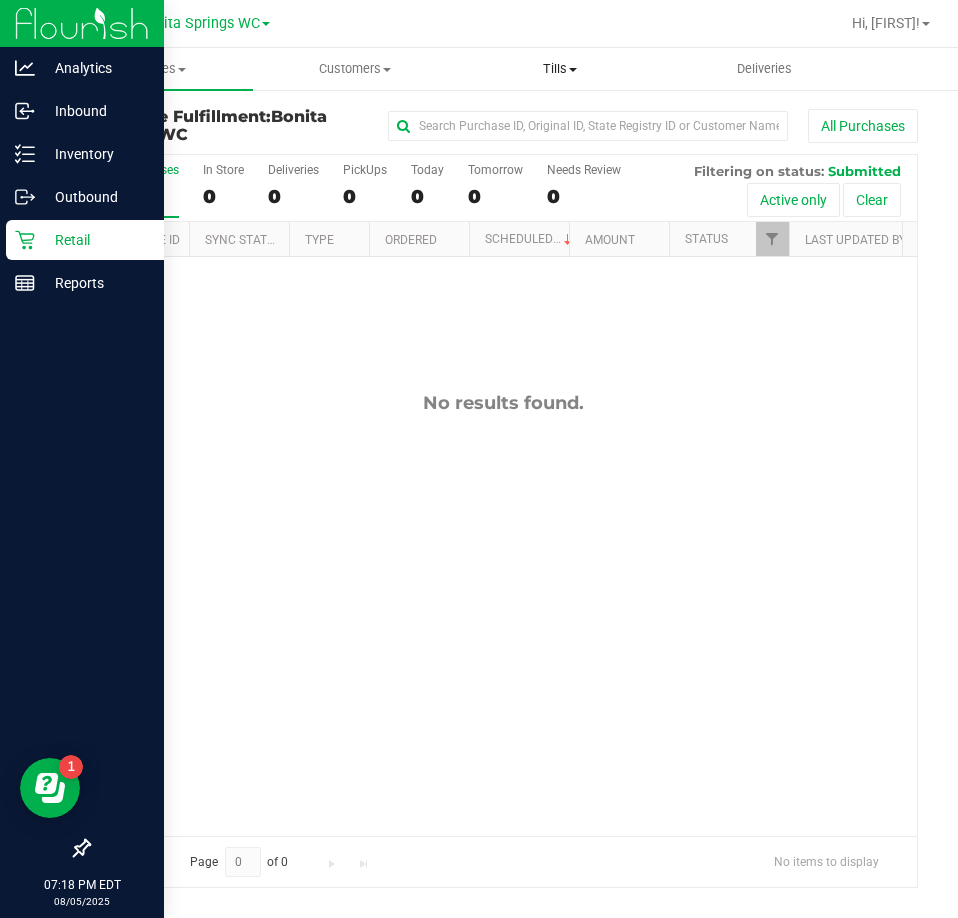 click on "Tills" at bounding box center (560, 69) 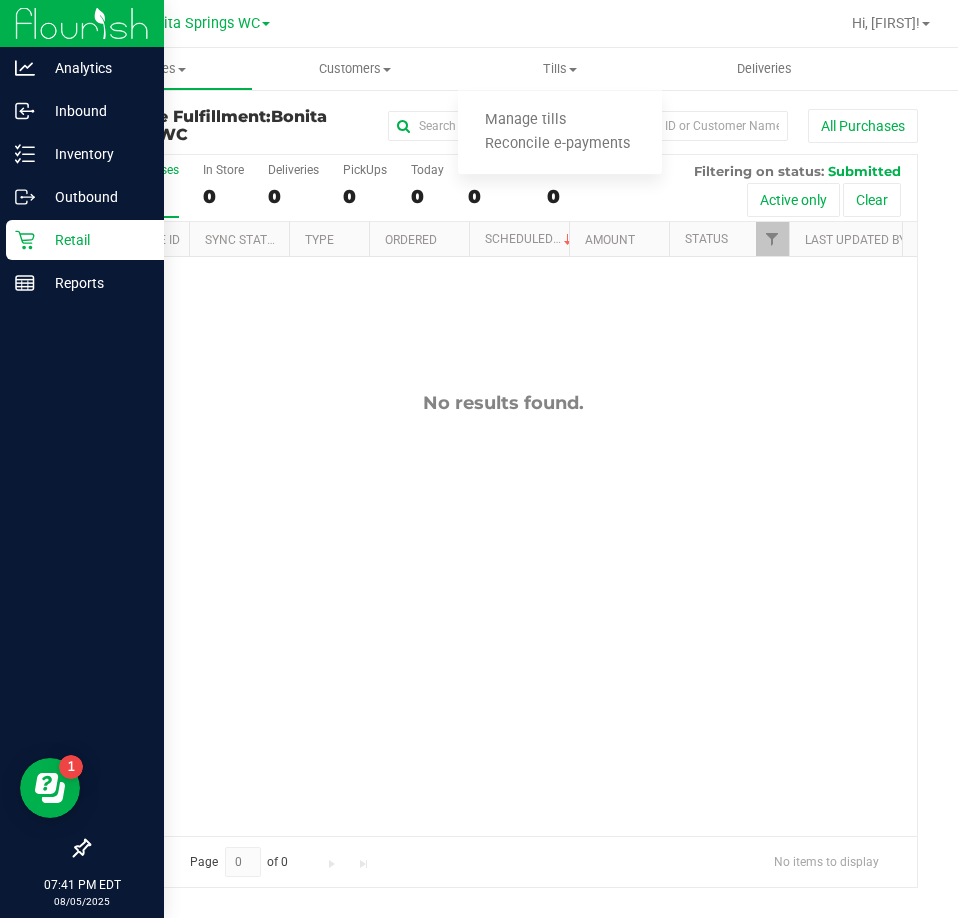 click on "Retail" at bounding box center (85, 240) 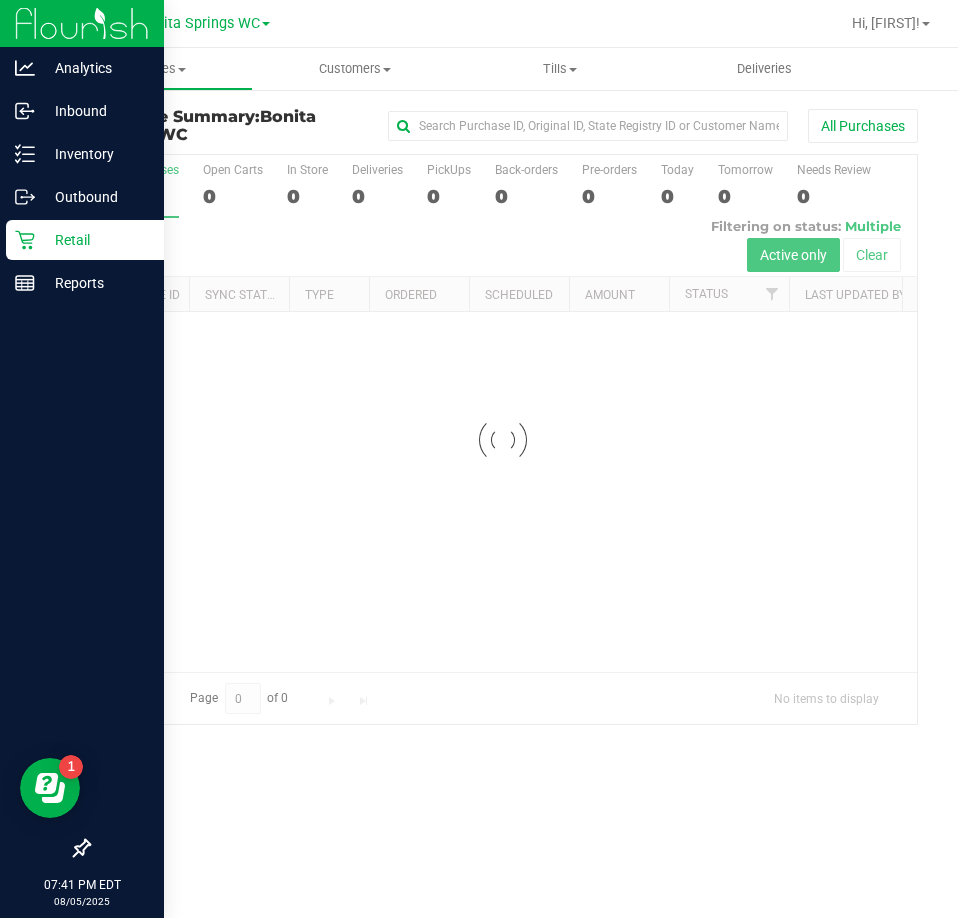 click on "Retail" at bounding box center [95, 240] 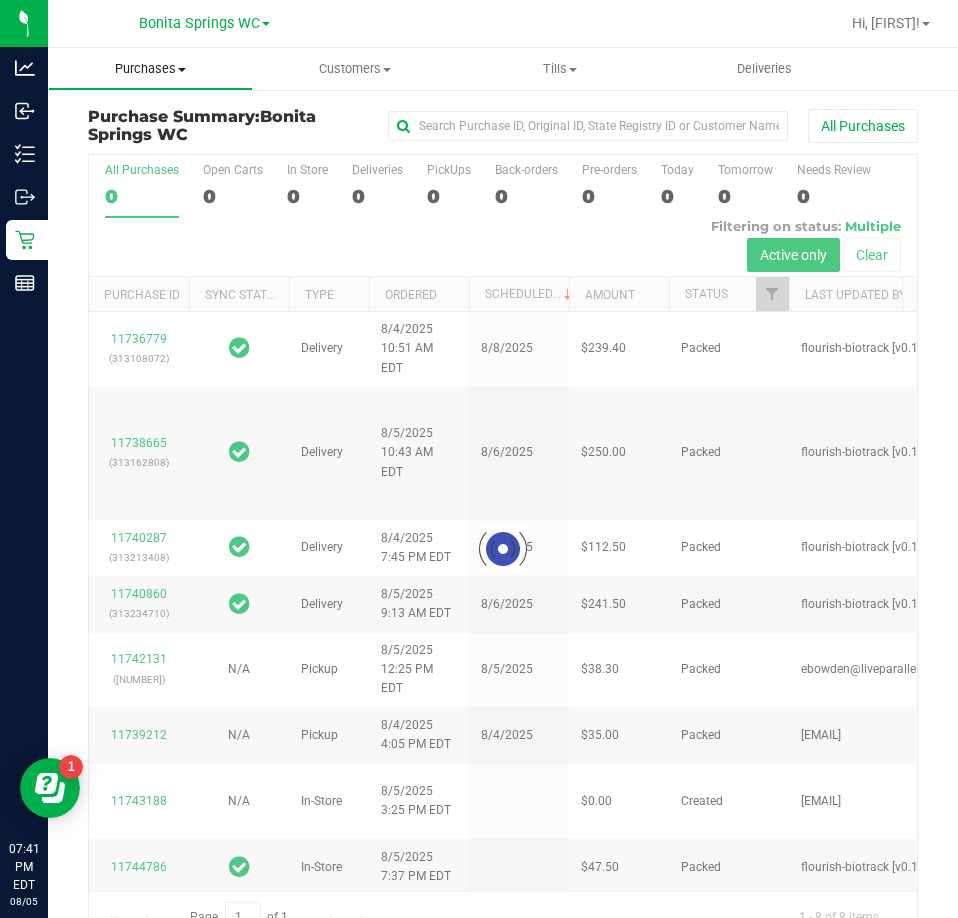 click on "Purchases" at bounding box center (150, 69) 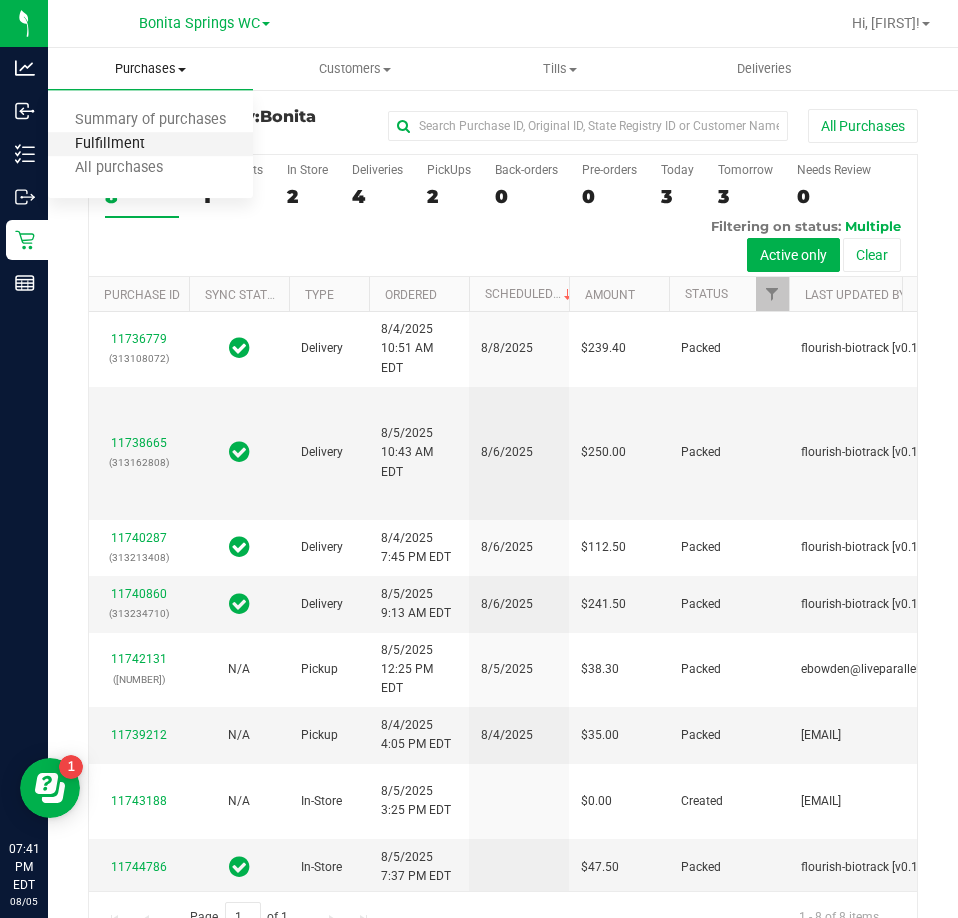 click on "Fulfillment" at bounding box center [110, 144] 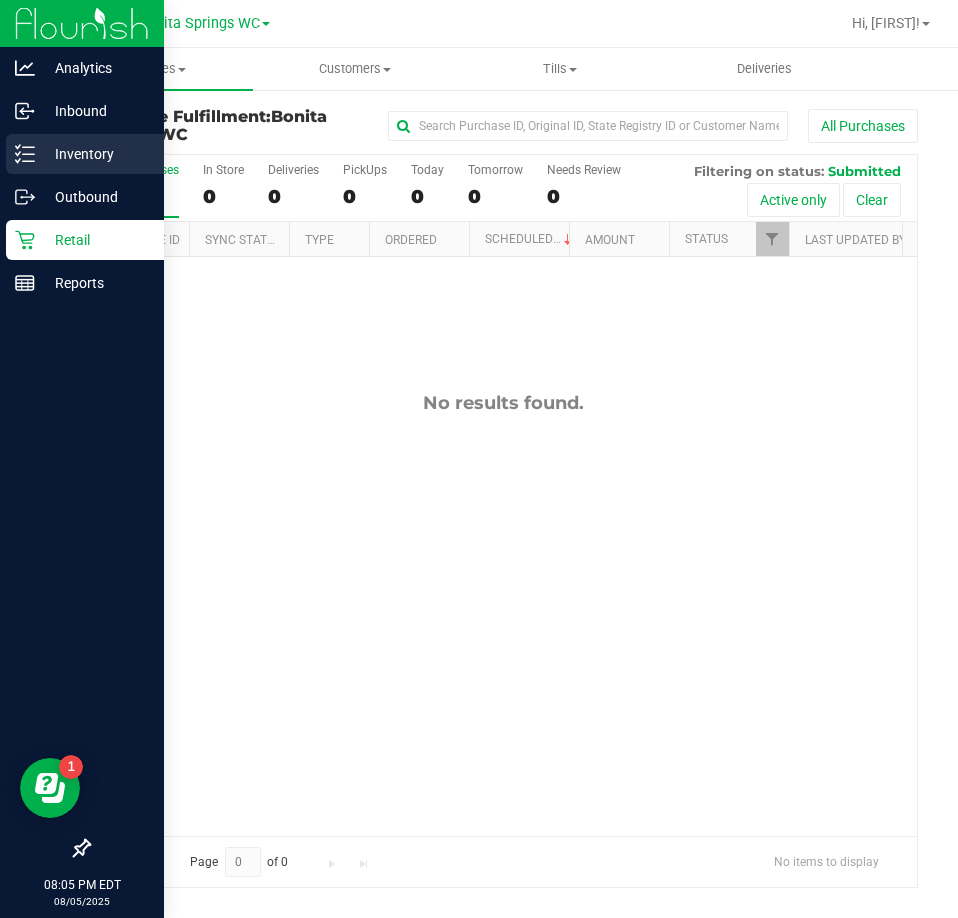 click 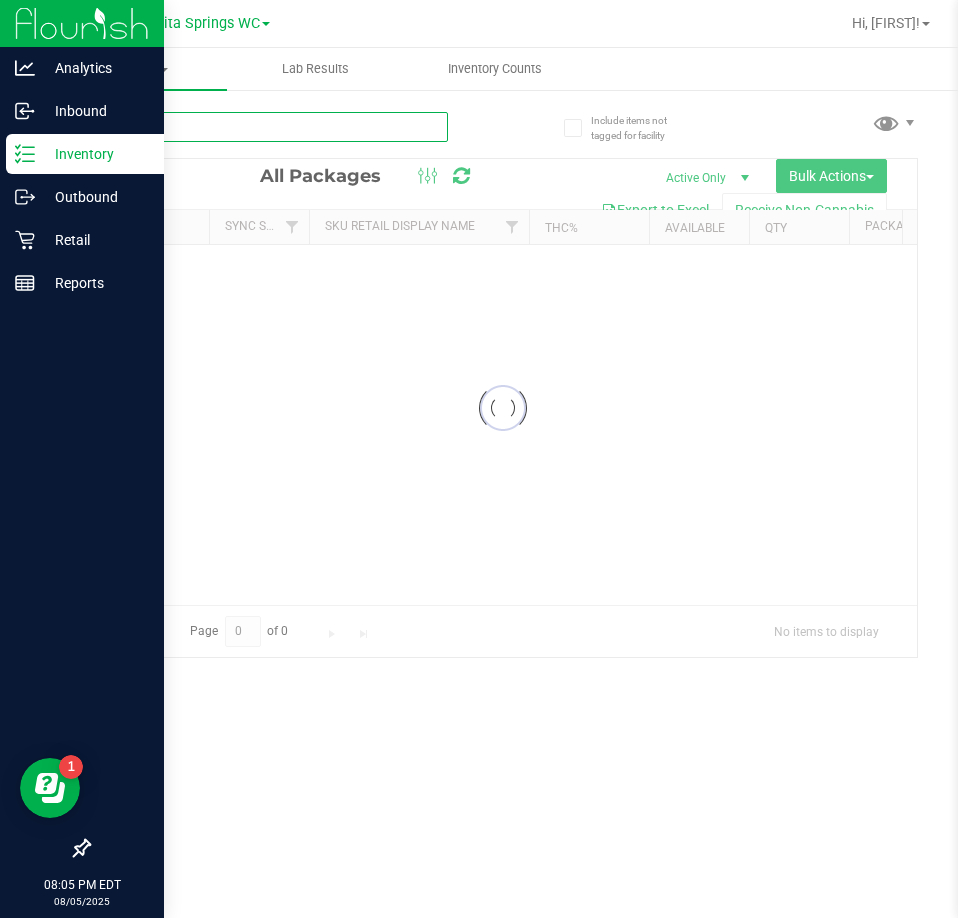 click at bounding box center [268, 127] 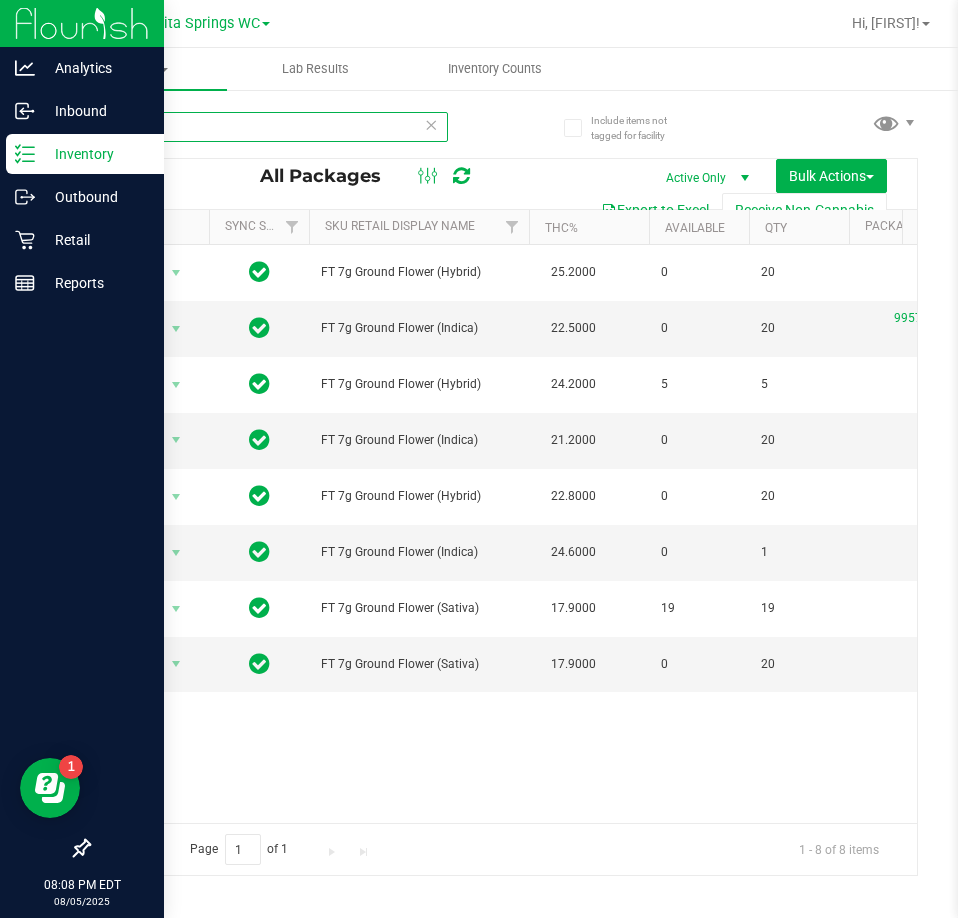 type on "ground" 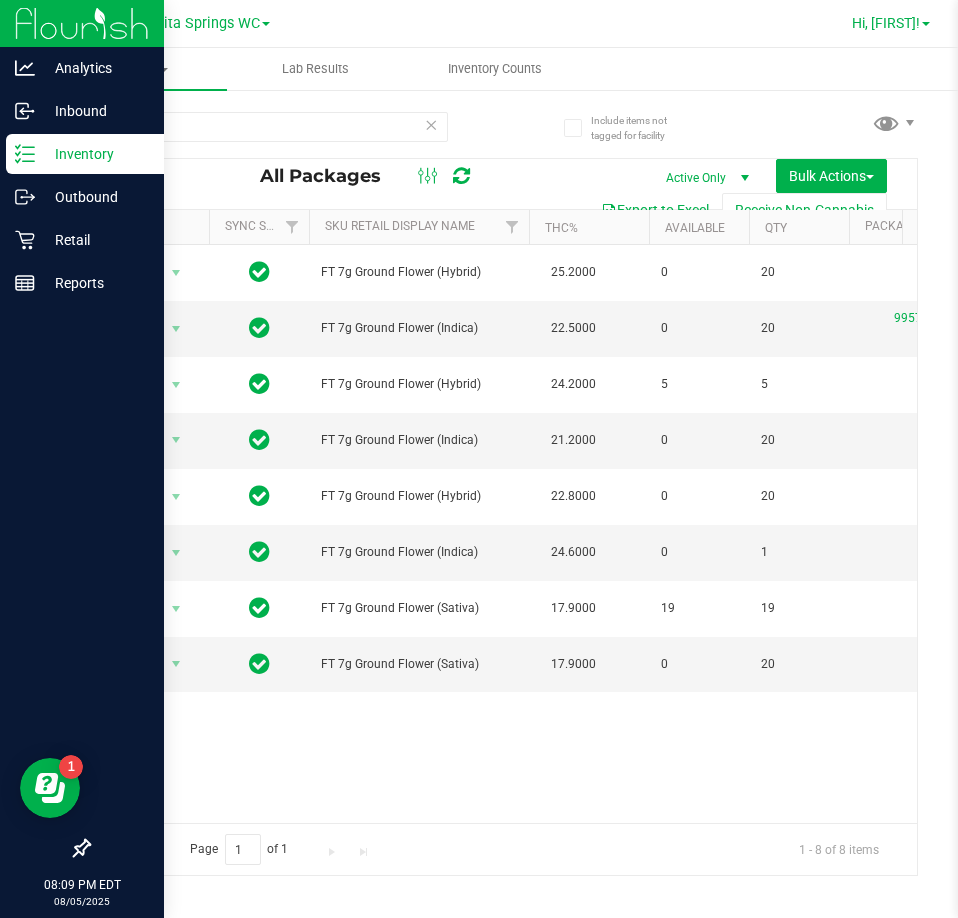 click on "Hi, [FIRST]!" at bounding box center (886, 23) 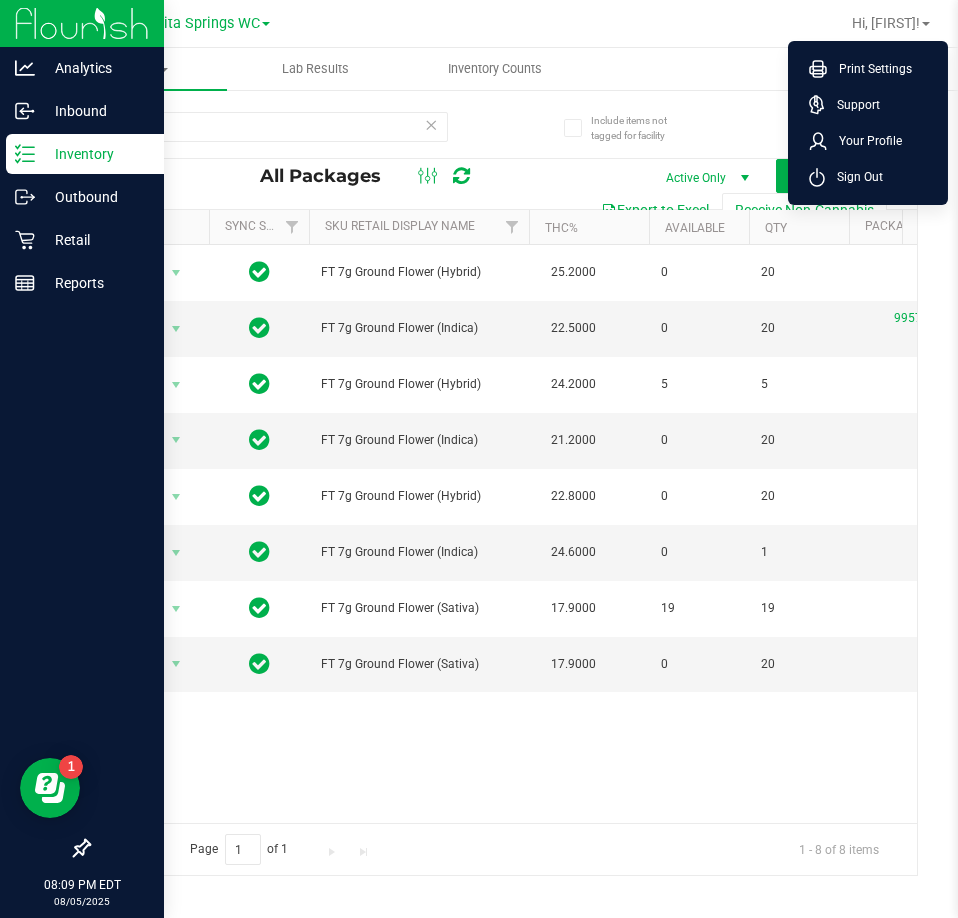click on "Print Settings   Support   Your Profile   Sign Out" at bounding box center [868, 123] 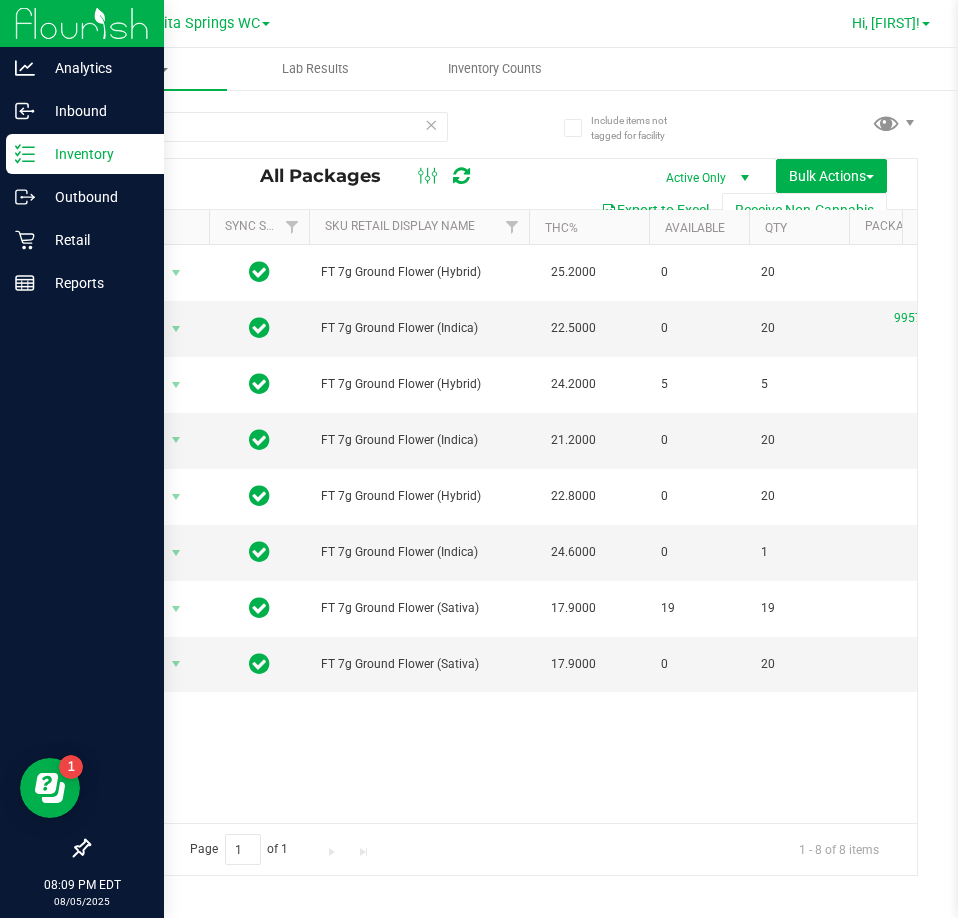 click on "Hi, [FIRST]!" at bounding box center (886, 23) 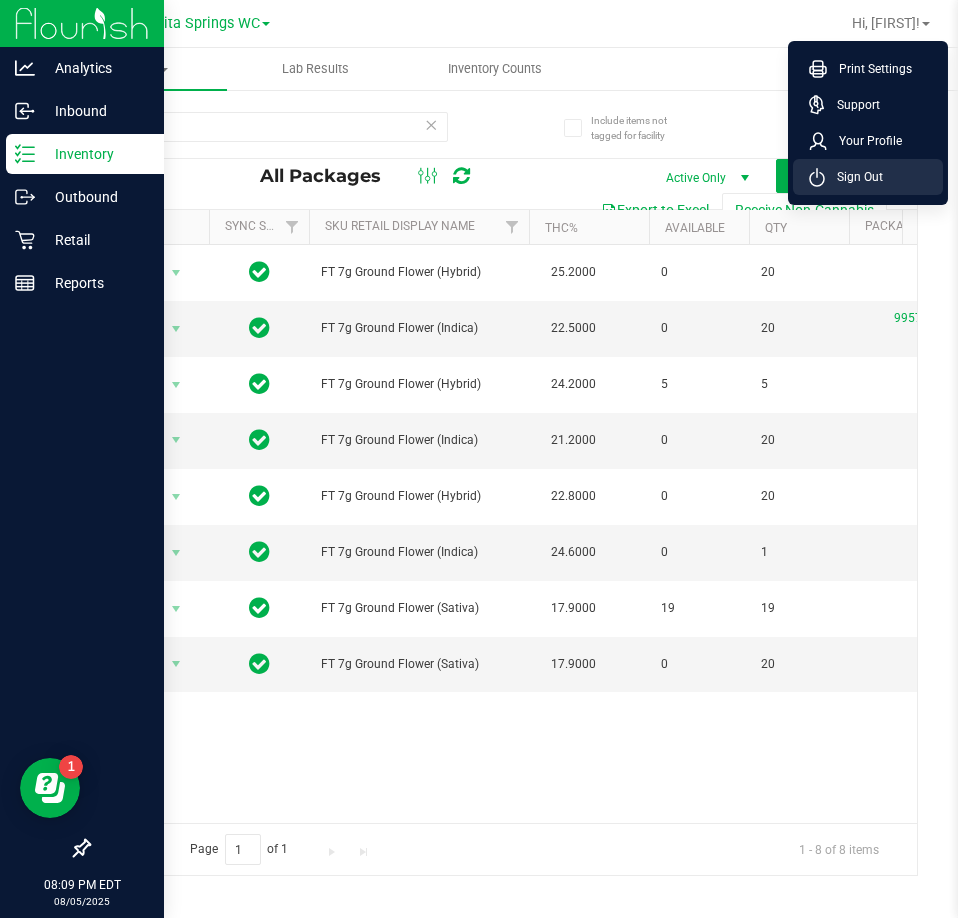 click on "Sign Out" at bounding box center [854, 177] 